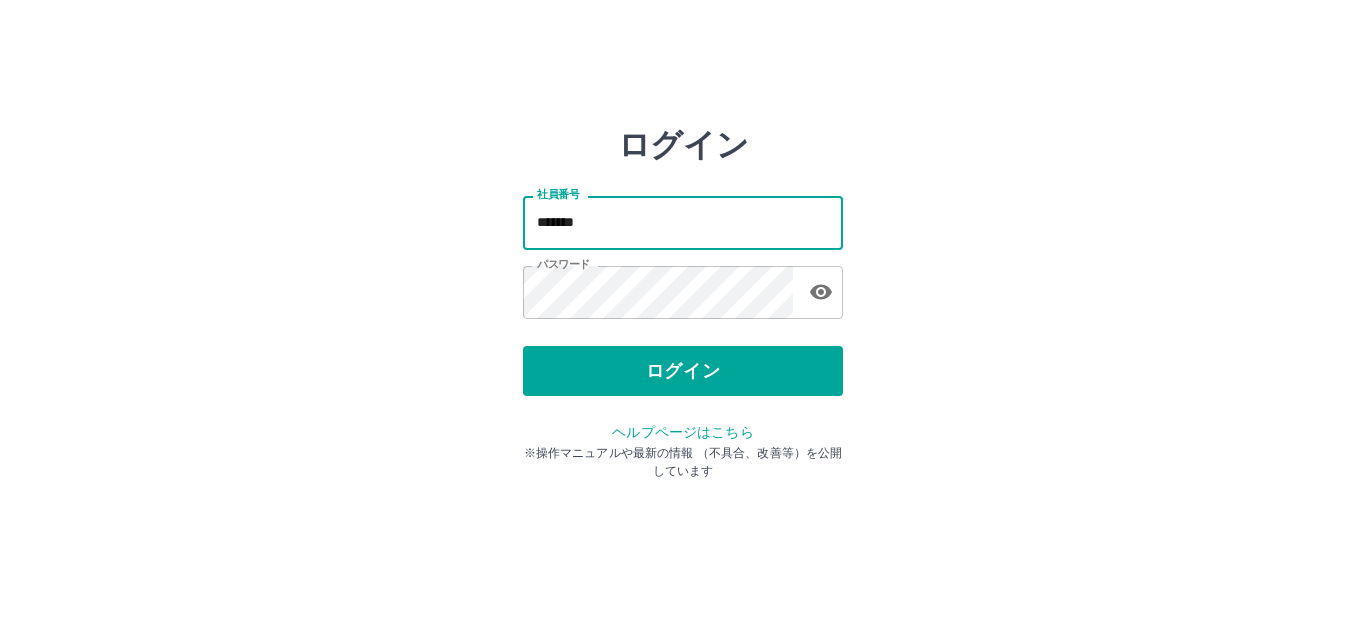 scroll, scrollTop: 0, scrollLeft: 0, axis: both 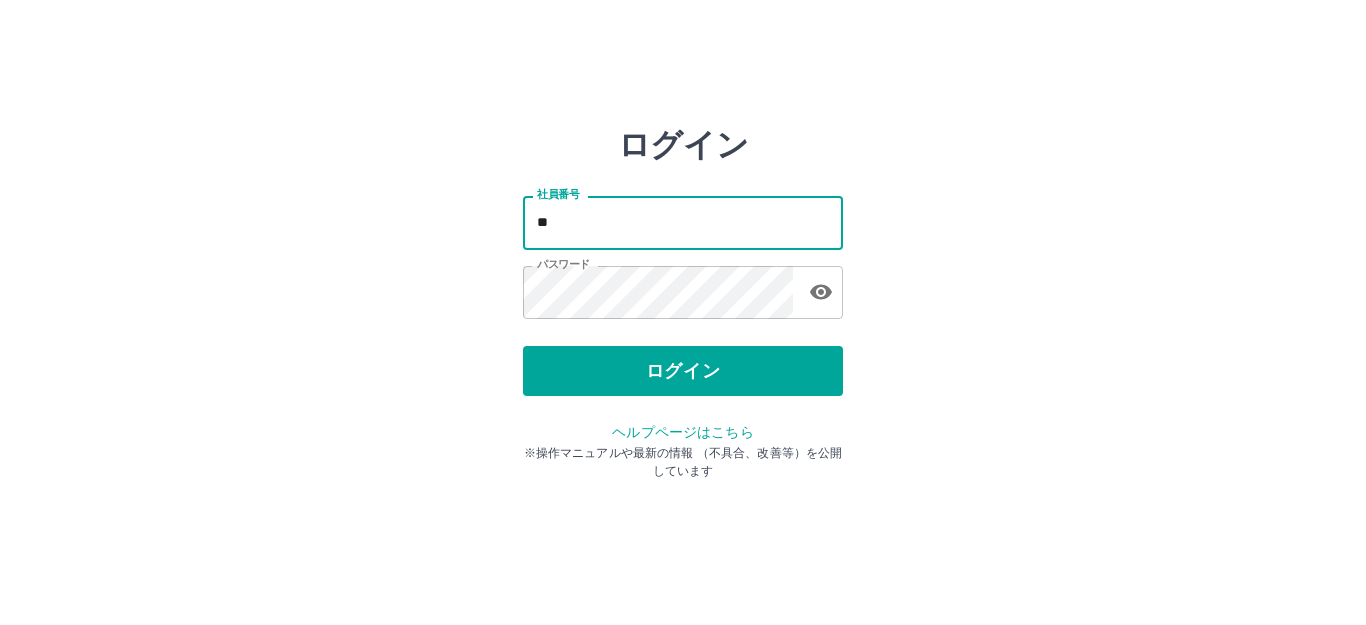 type on "*" 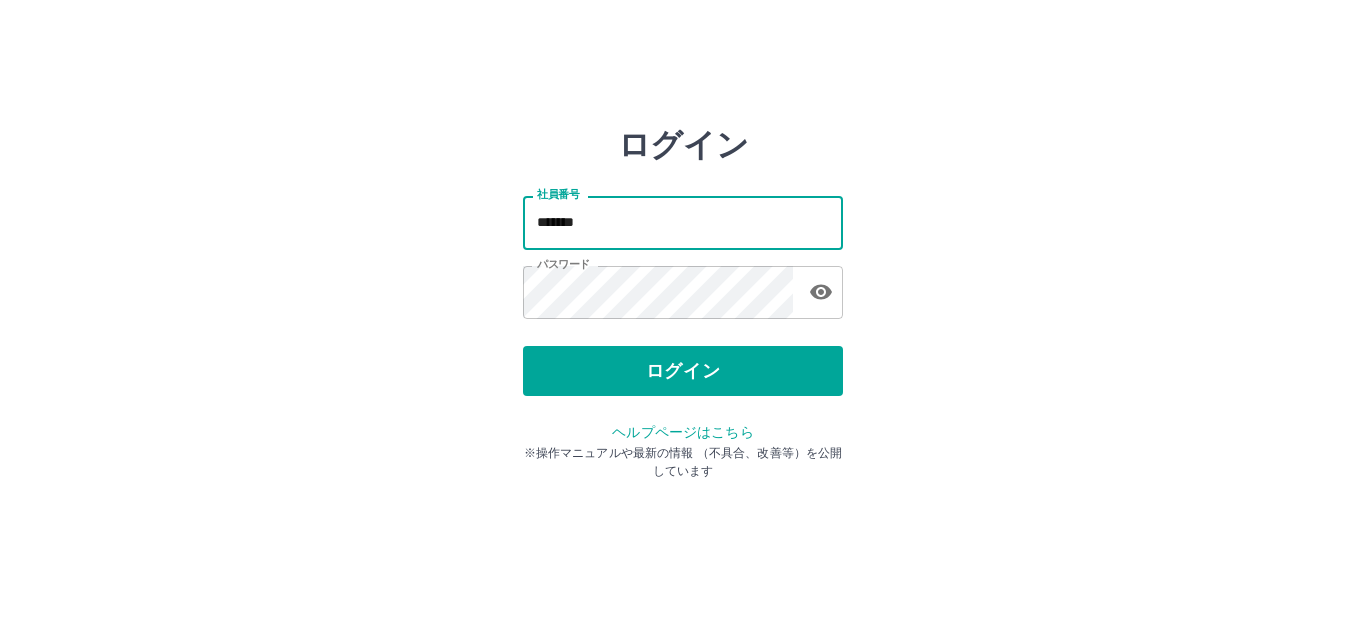 type on "*******" 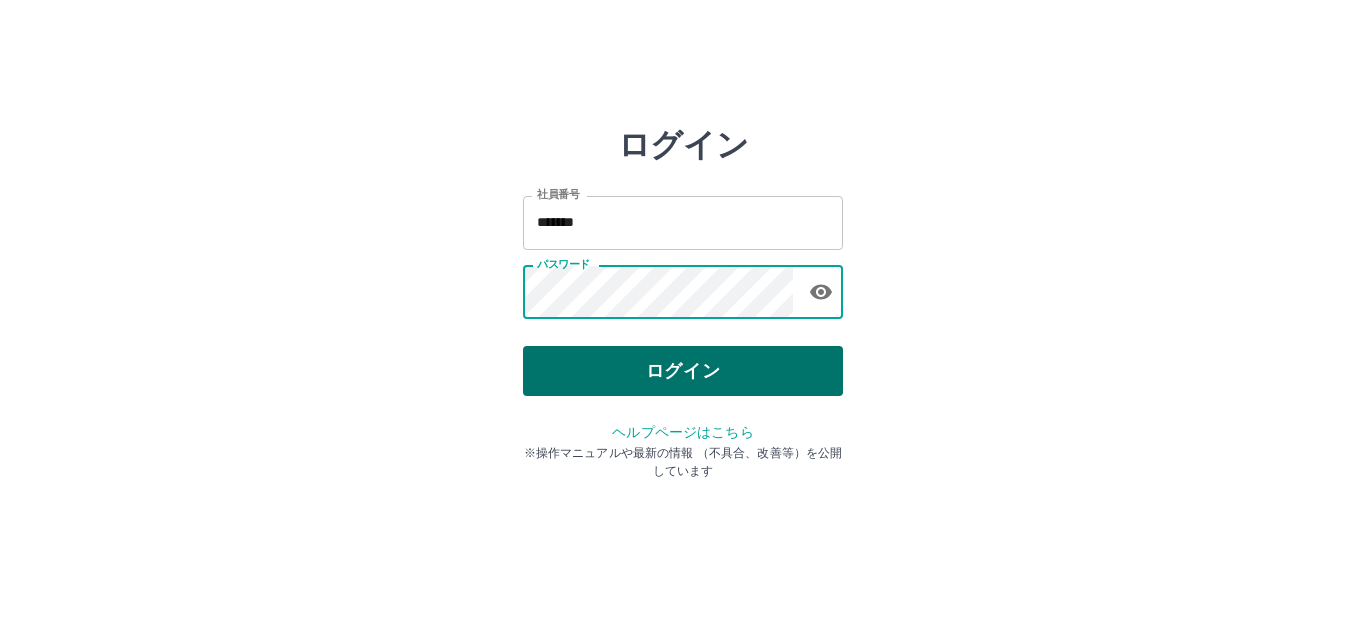 click on "ログイン" at bounding box center [683, 371] 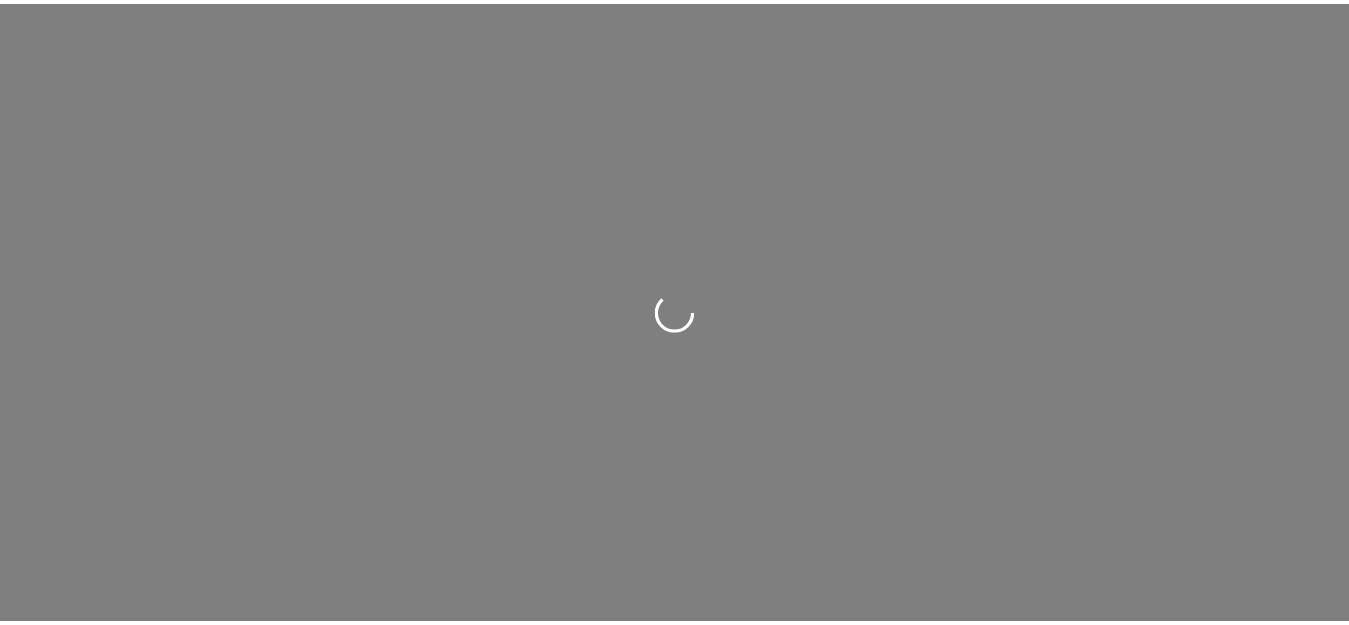 scroll, scrollTop: 0, scrollLeft: 0, axis: both 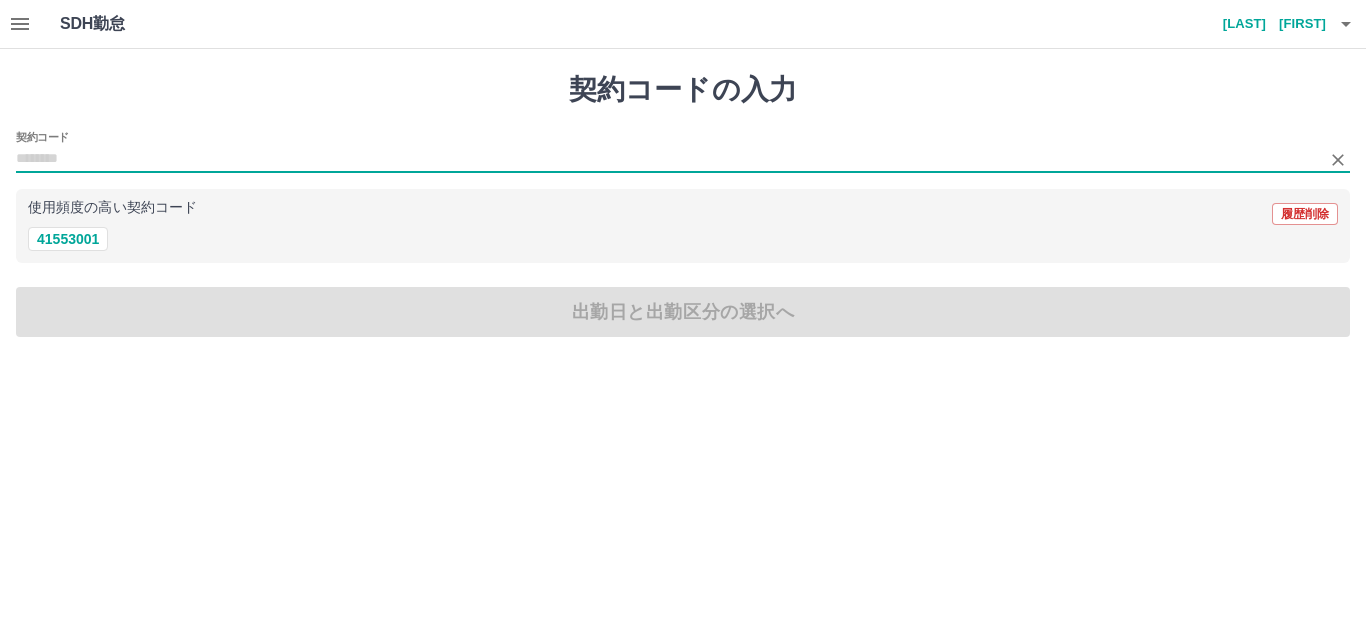 drag, startPoint x: 104, startPoint y: 155, endPoint x: 98, endPoint y: 189, distance: 34.525352 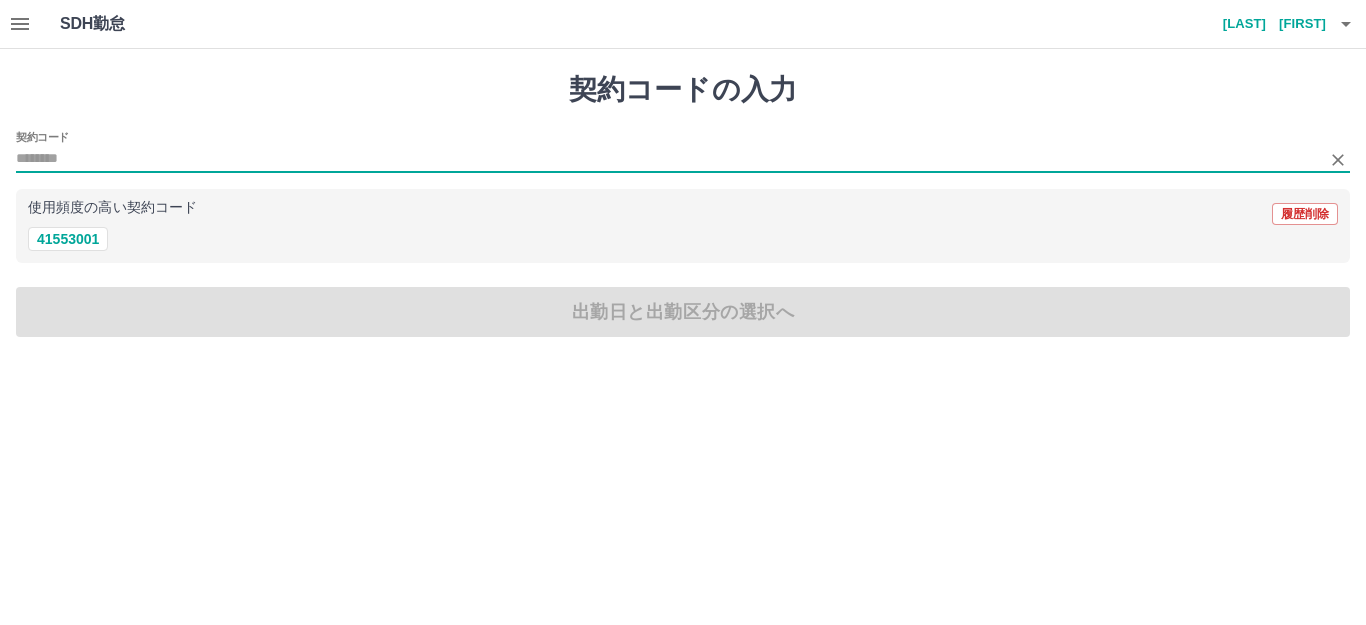 click on "契約コード" at bounding box center [668, 159] 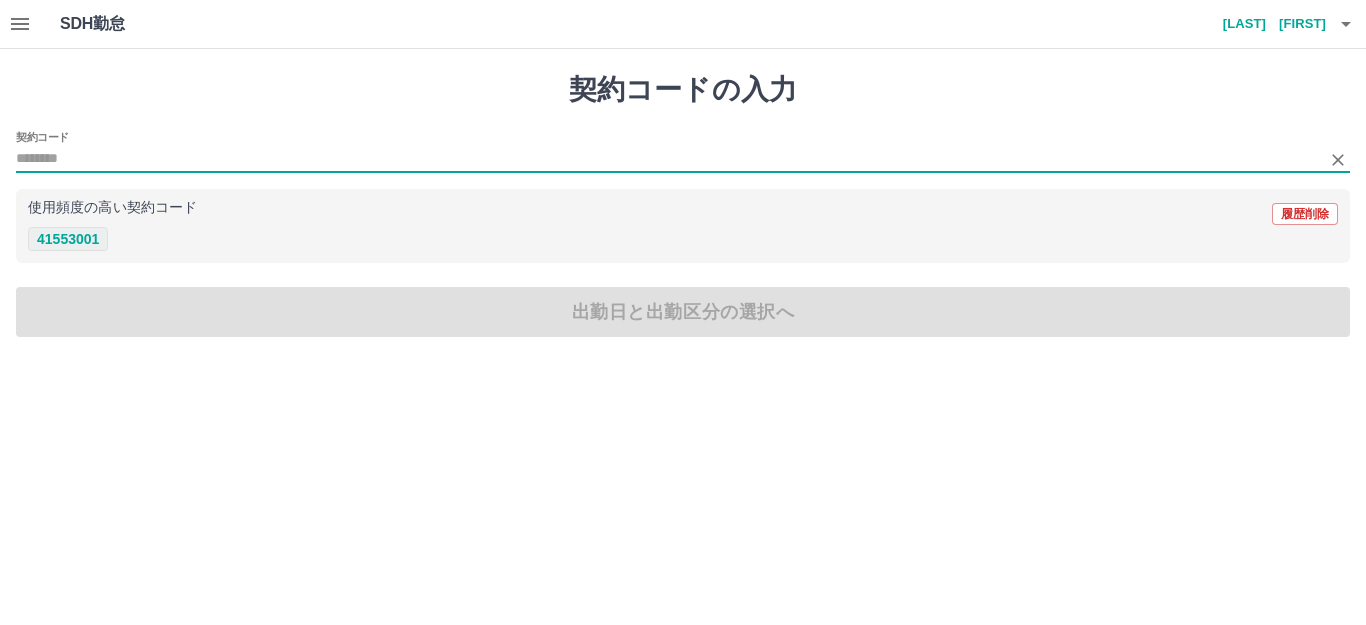 click on "41553001" at bounding box center [68, 239] 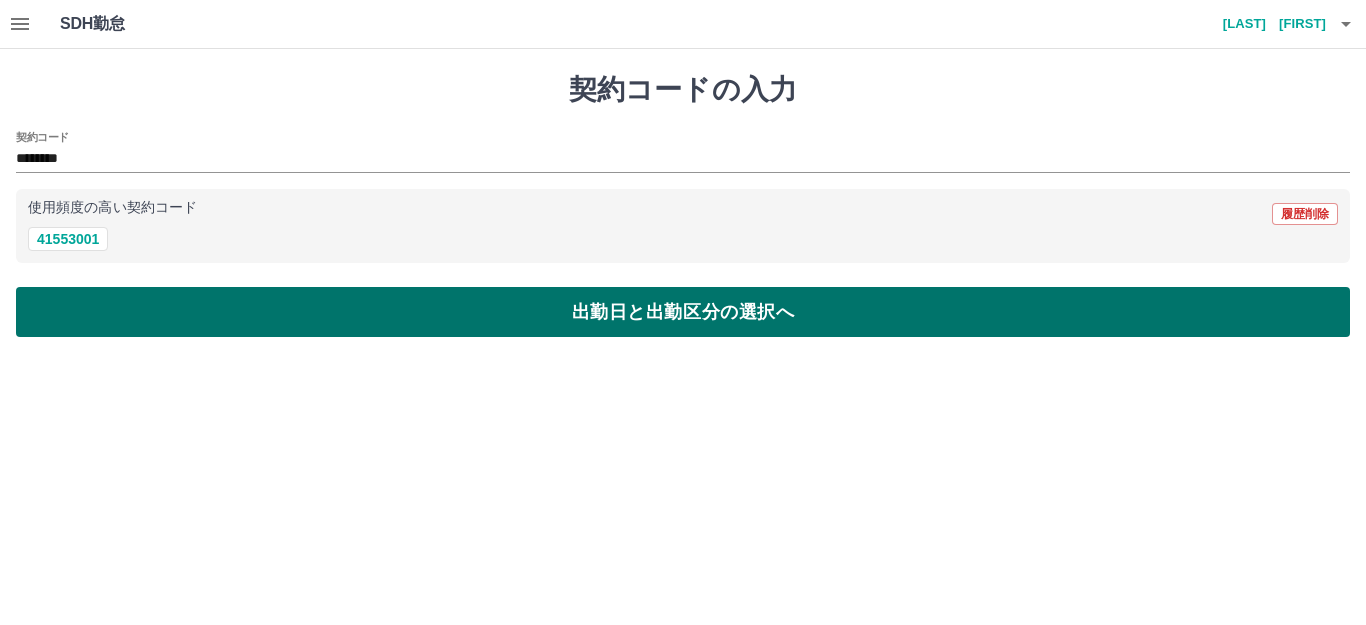 click on "出勤日と出勤区分の選択へ" at bounding box center (683, 312) 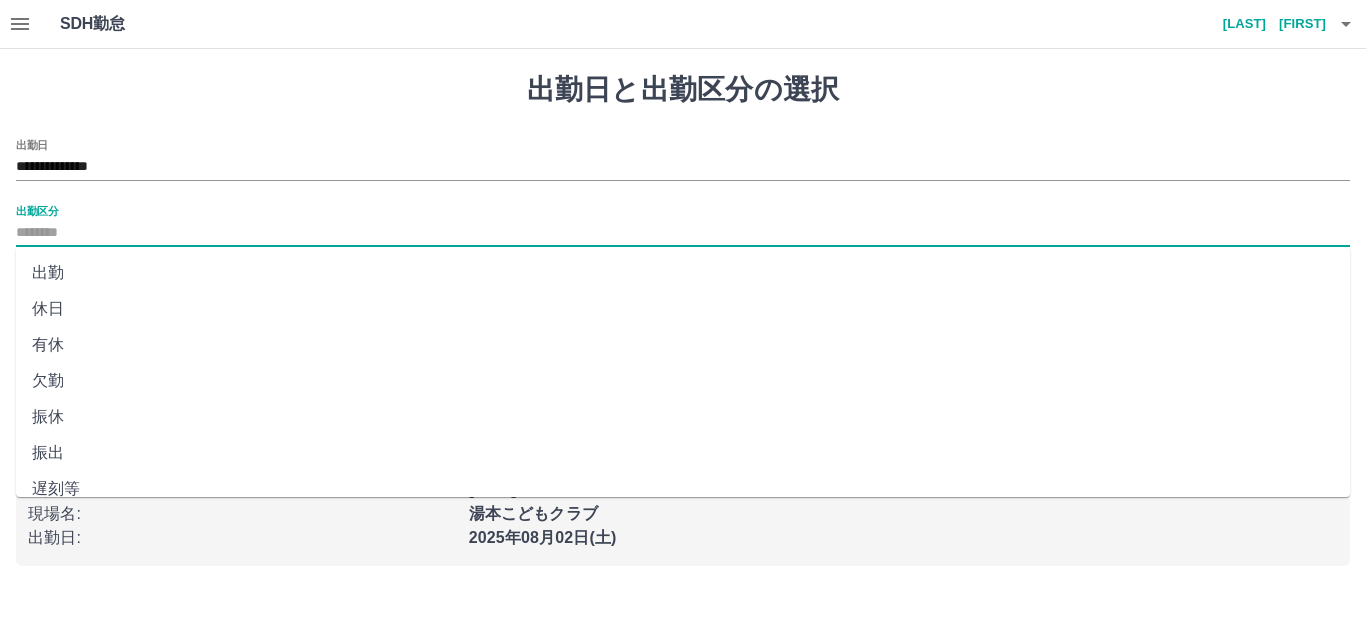 click on "出勤区分" at bounding box center (683, 233) 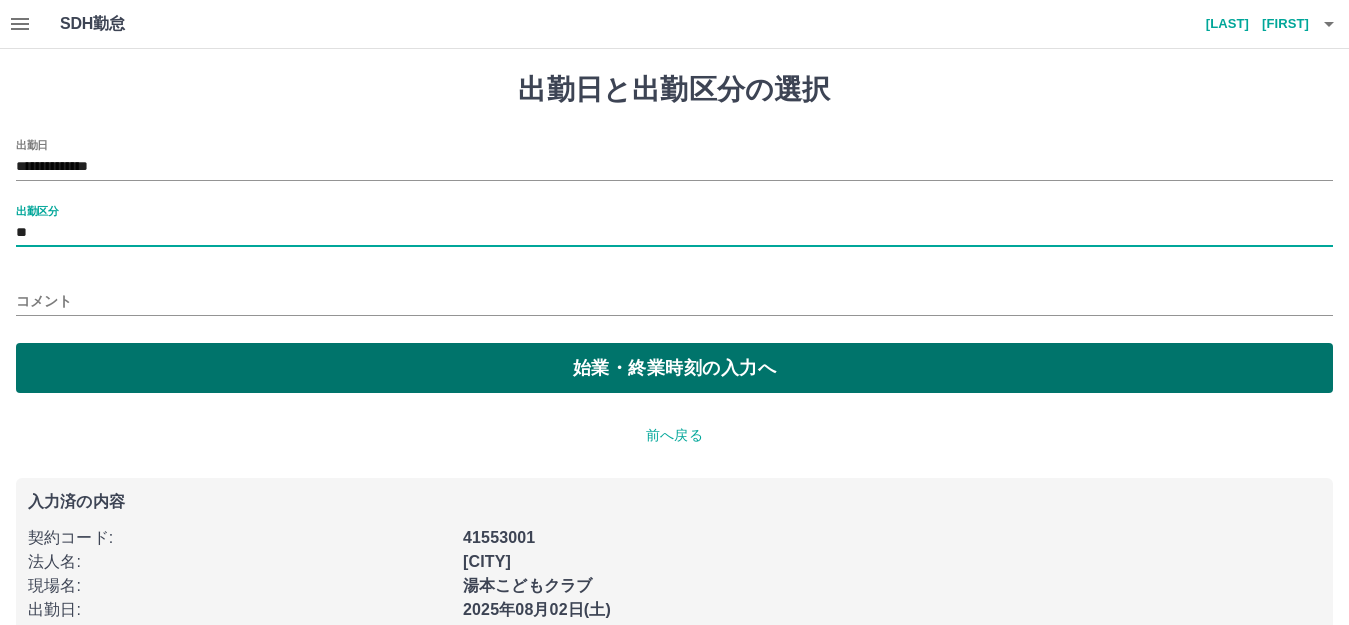 click on "始業・終業時刻の入力へ" at bounding box center [674, 368] 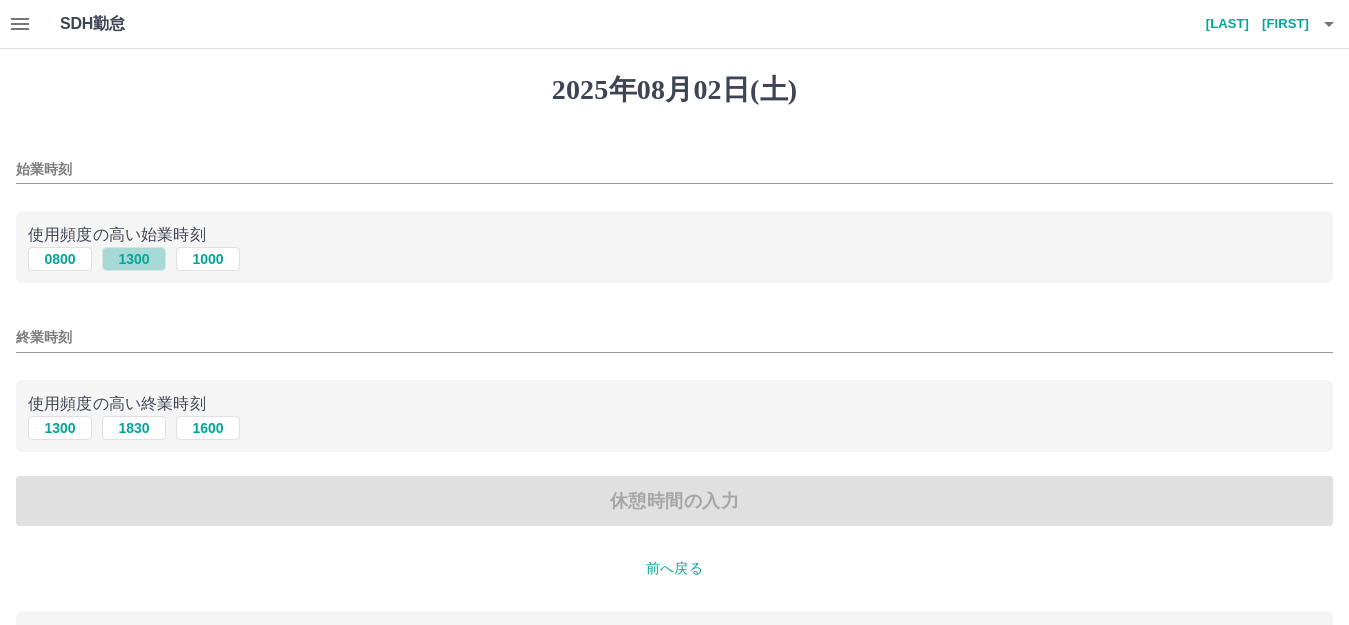 click on "1300" at bounding box center (134, 259) 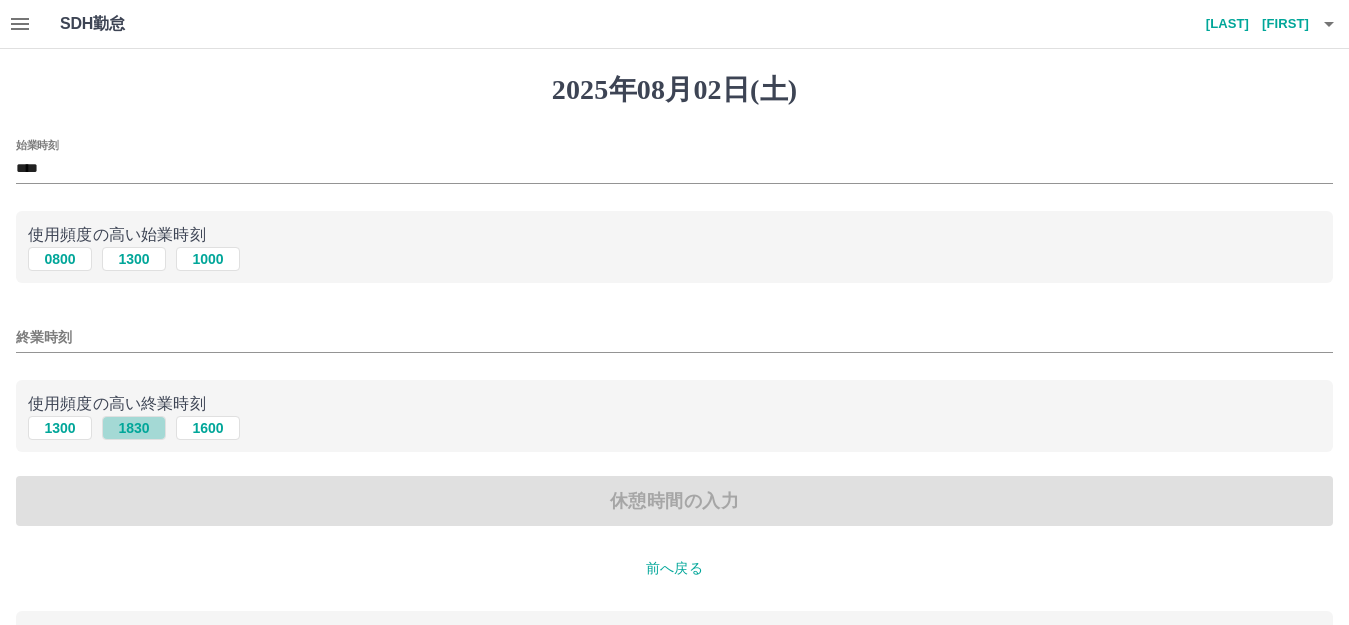 click on "1830" at bounding box center [134, 428] 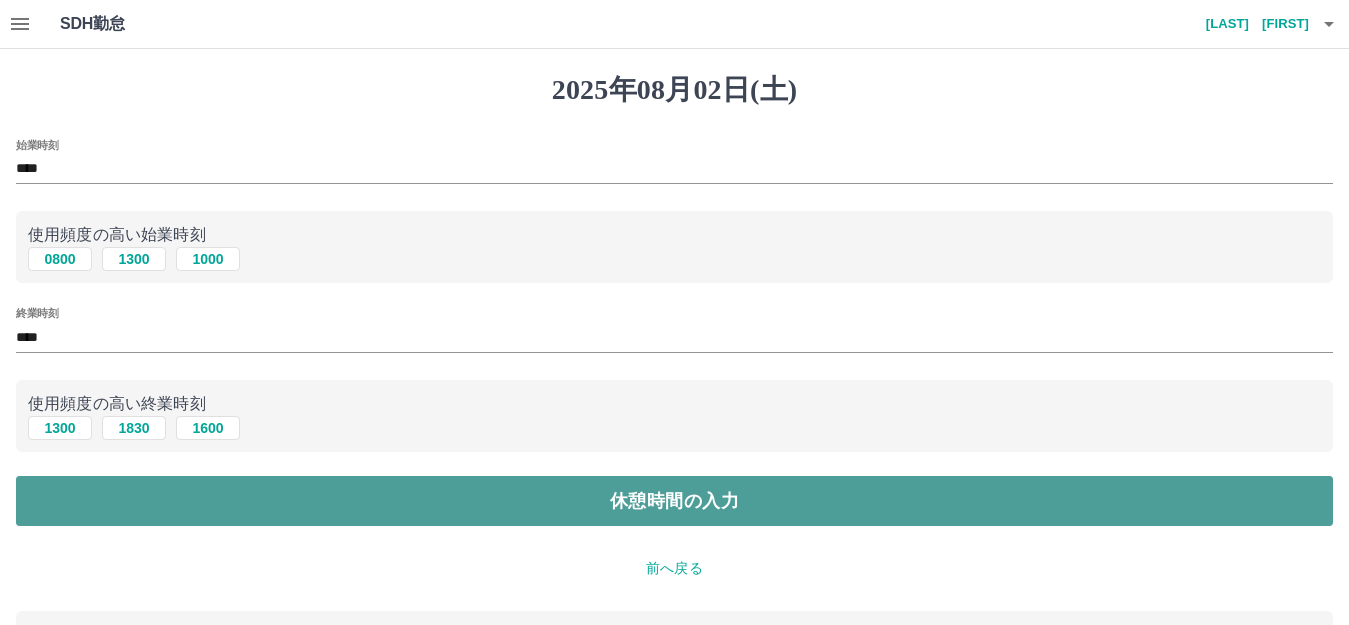 click on "休憩時間の入力" at bounding box center (674, 501) 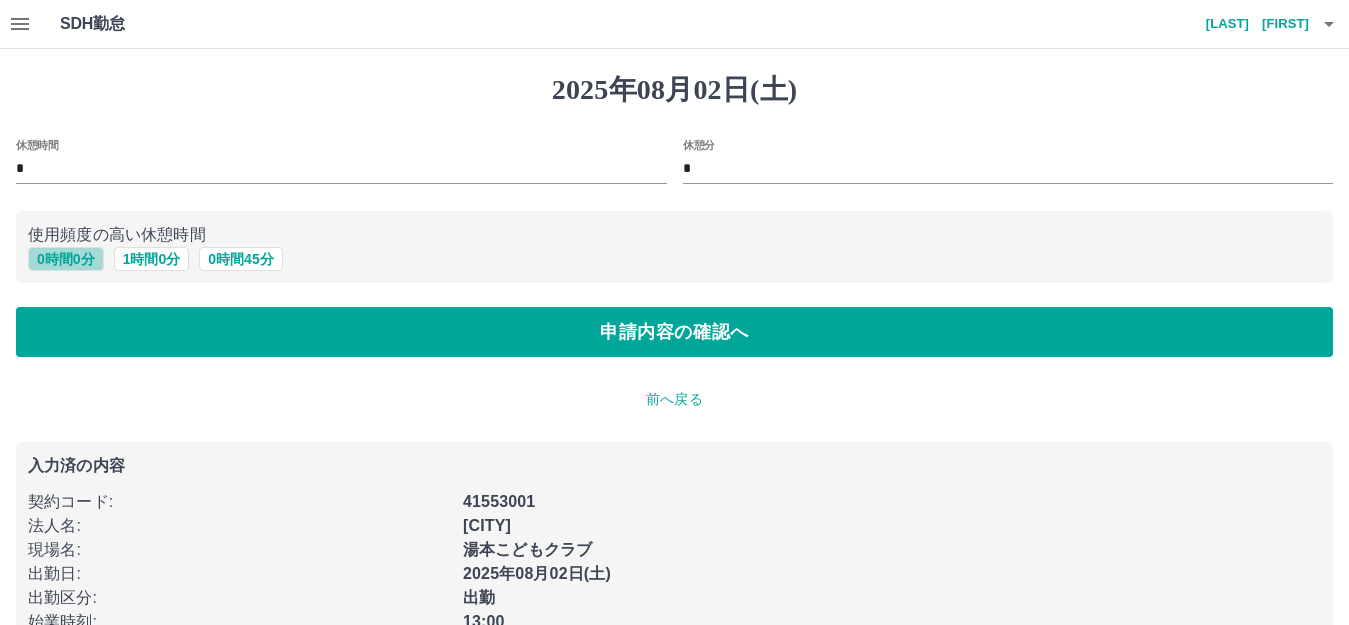 click on "0 時間 0 分" at bounding box center [66, 259] 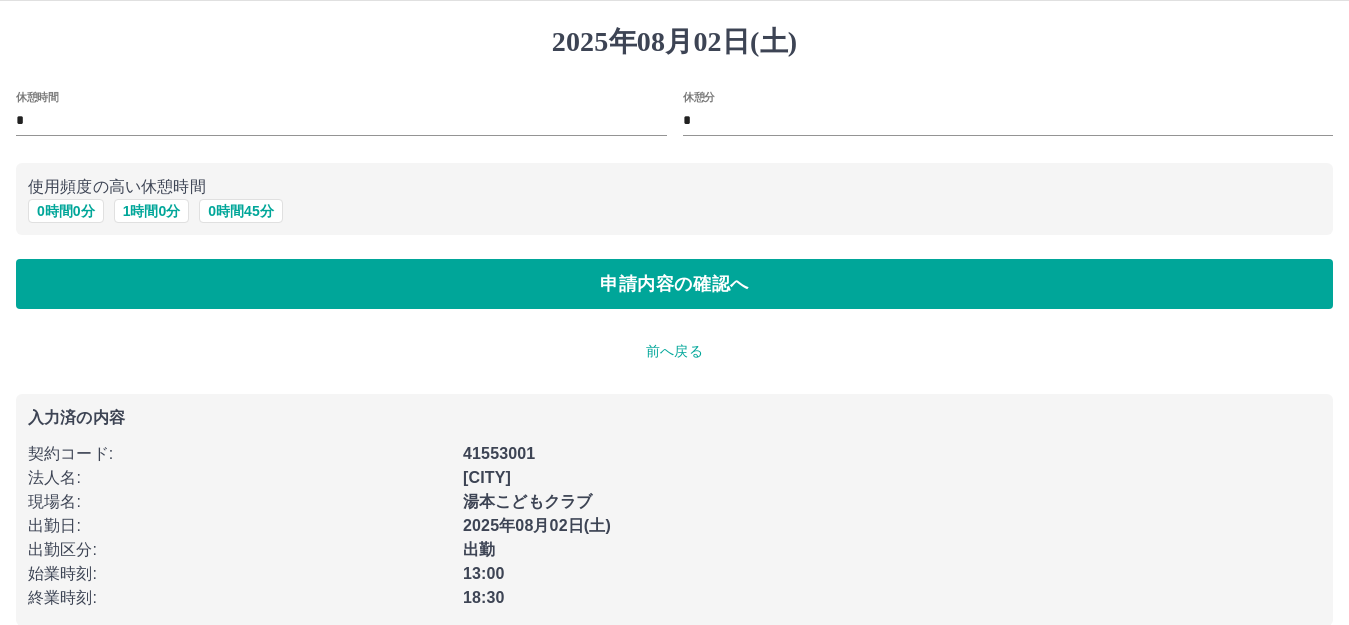 scroll, scrollTop: 74, scrollLeft: 0, axis: vertical 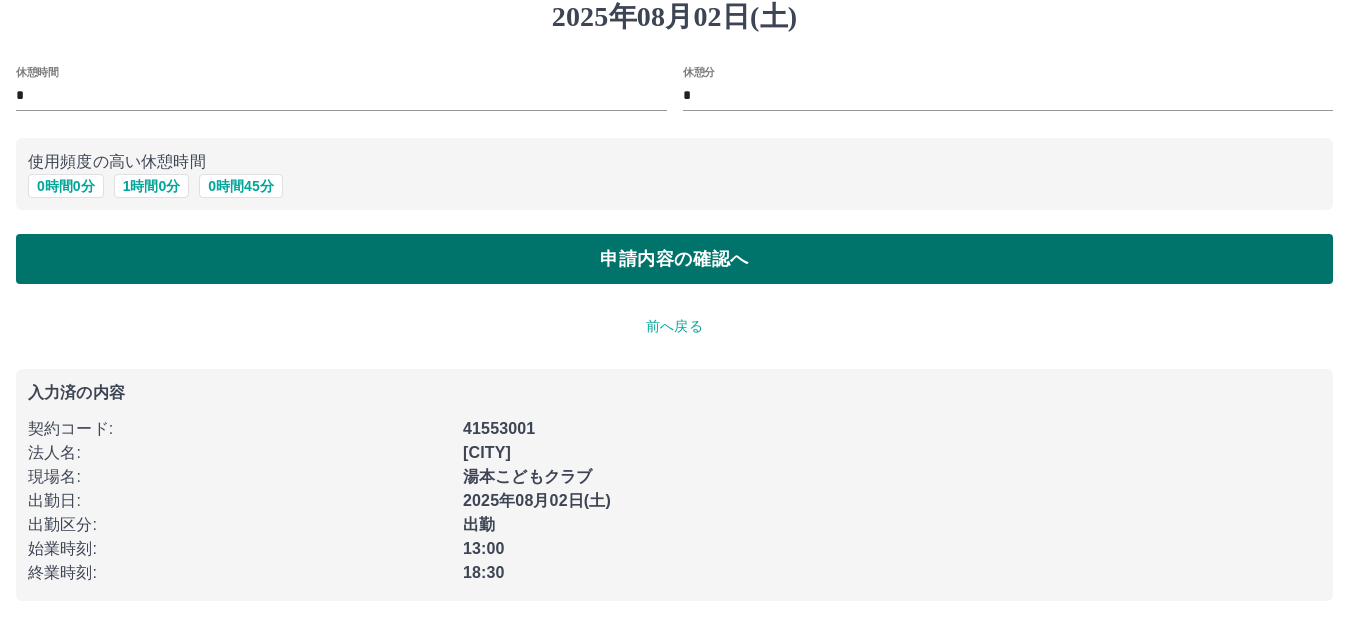 click on "申請内容の確認へ" at bounding box center (674, 259) 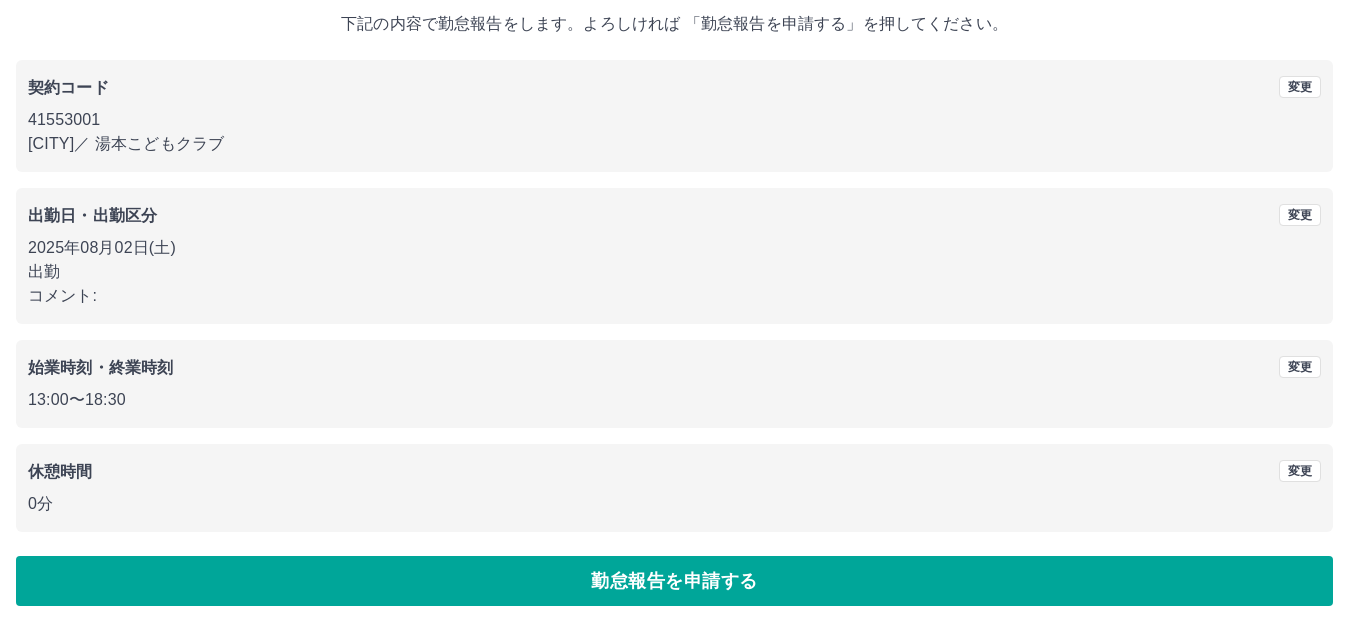 scroll, scrollTop: 124, scrollLeft: 0, axis: vertical 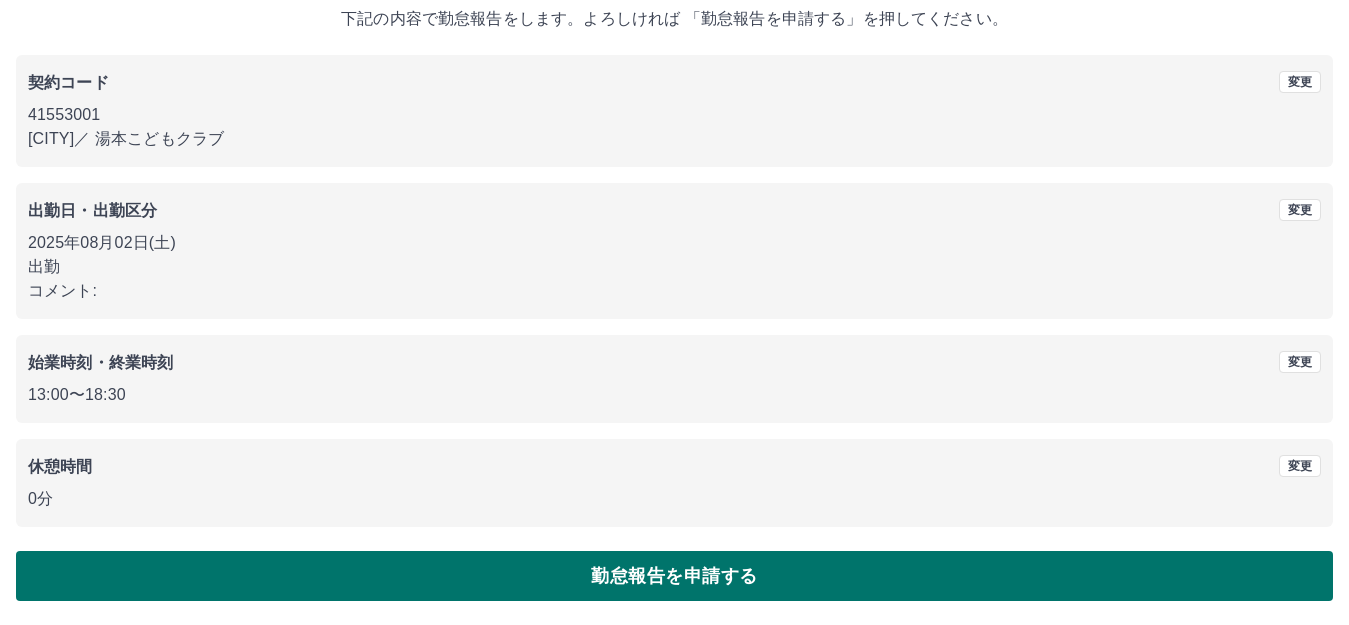 click on "勤怠報告を申請する" at bounding box center [674, 576] 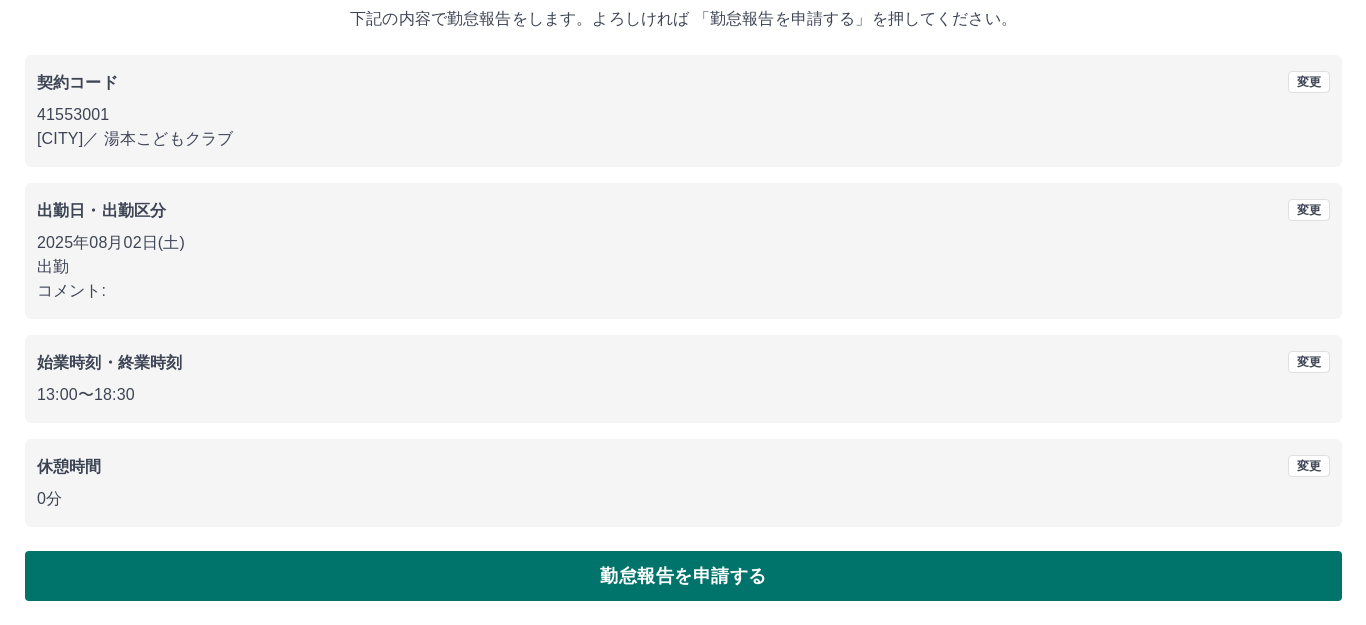 scroll, scrollTop: 0, scrollLeft: 0, axis: both 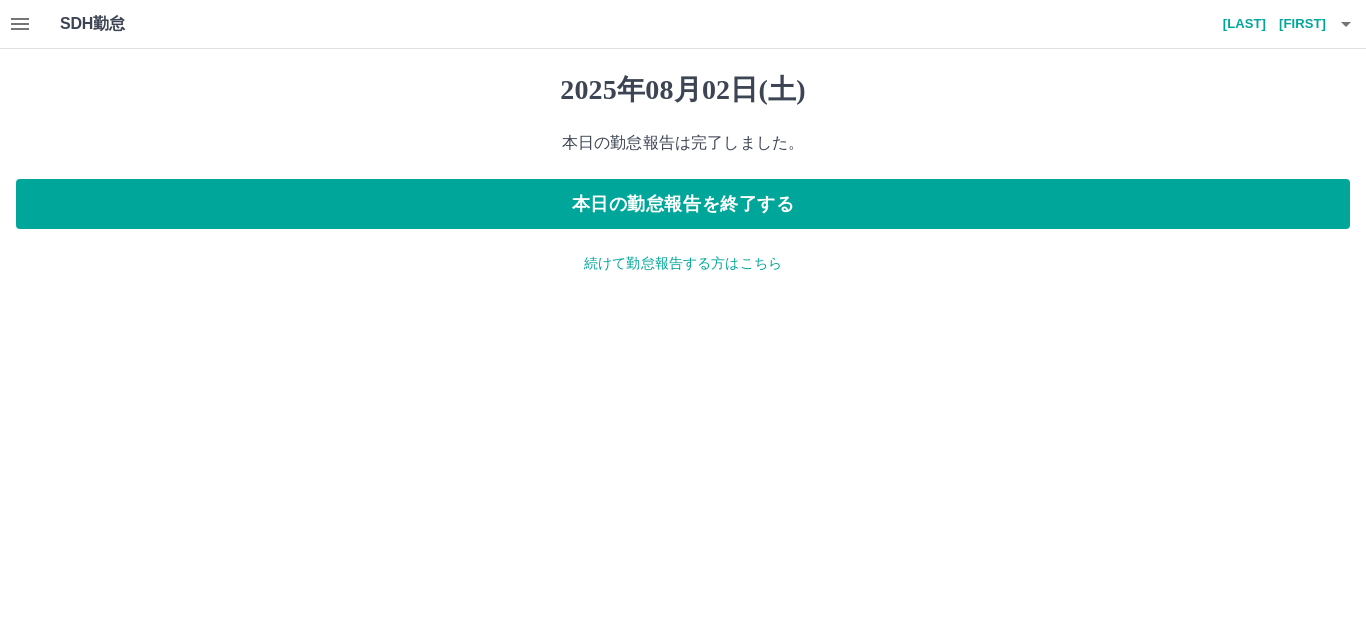 click on "続けて勤怠報告する方はこちら" at bounding box center (683, 263) 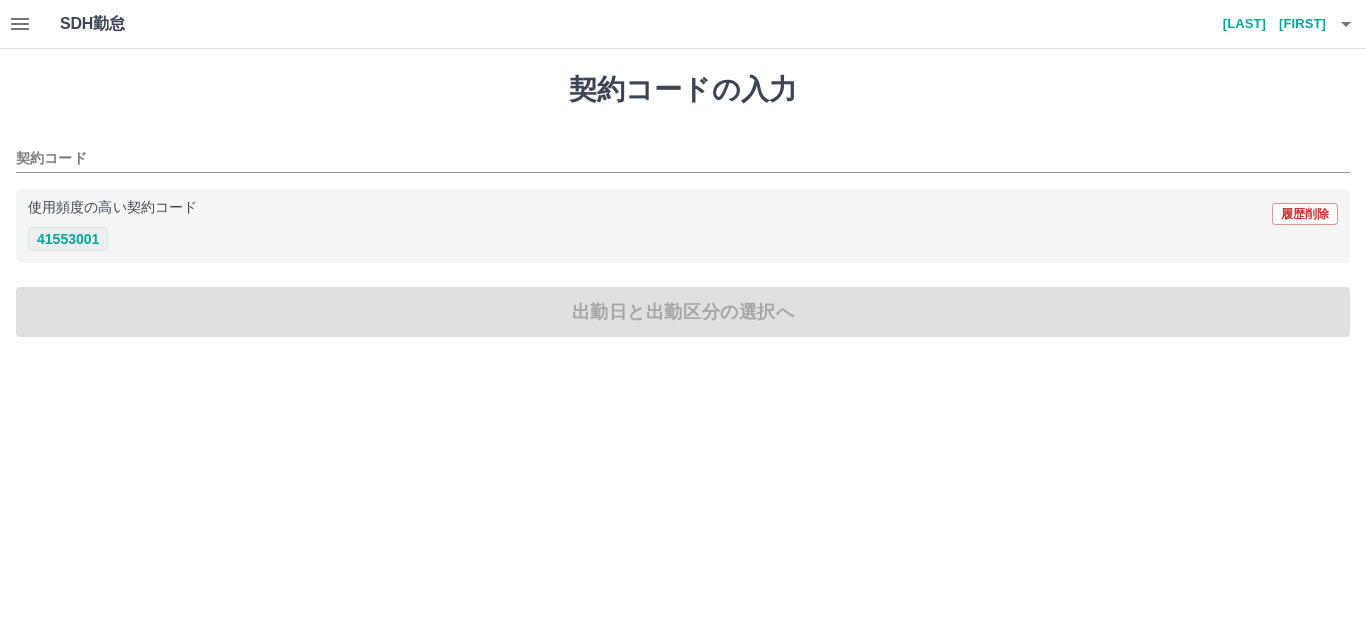 click on "41553001" at bounding box center (68, 239) 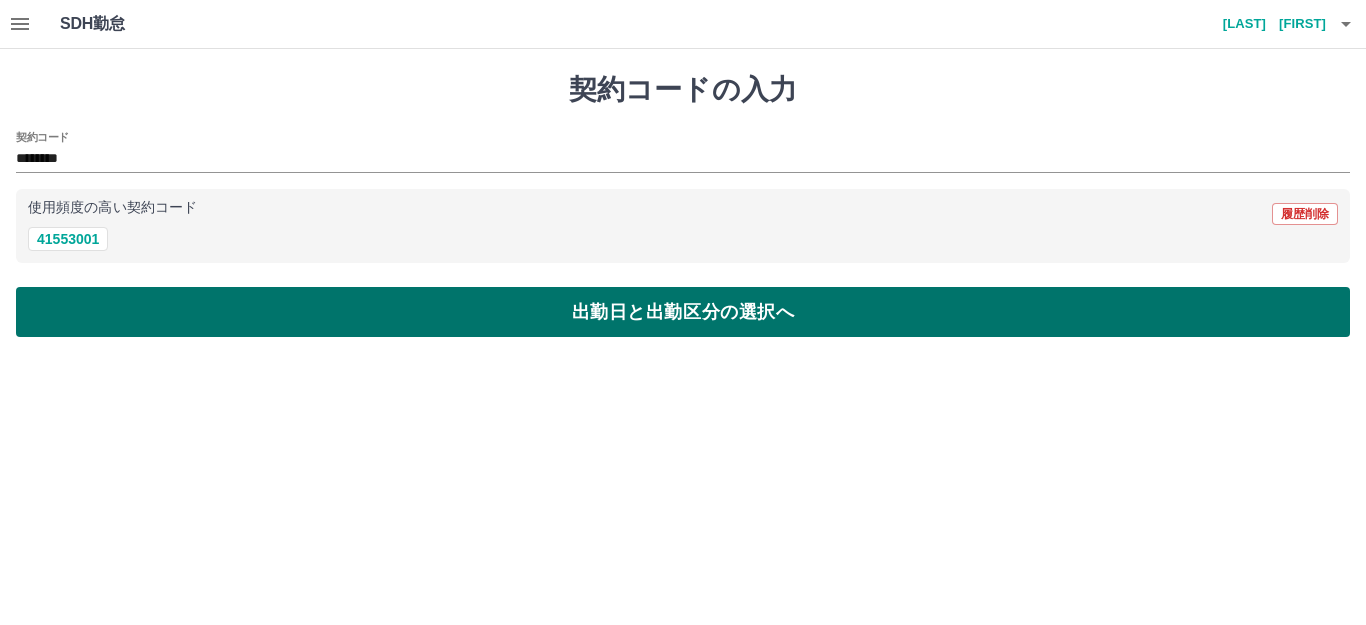 click on "出勤日と出勤区分の選択へ" at bounding box center (683, 312) 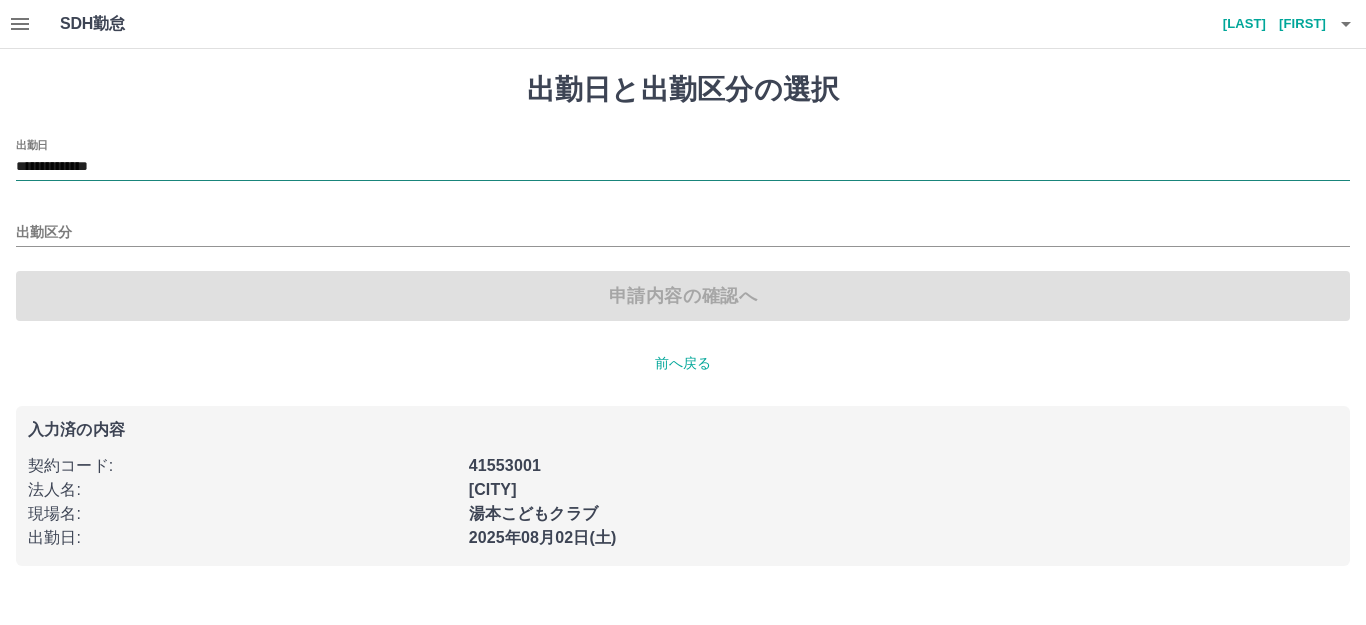click on "**********" at bounding box center [683, 167] 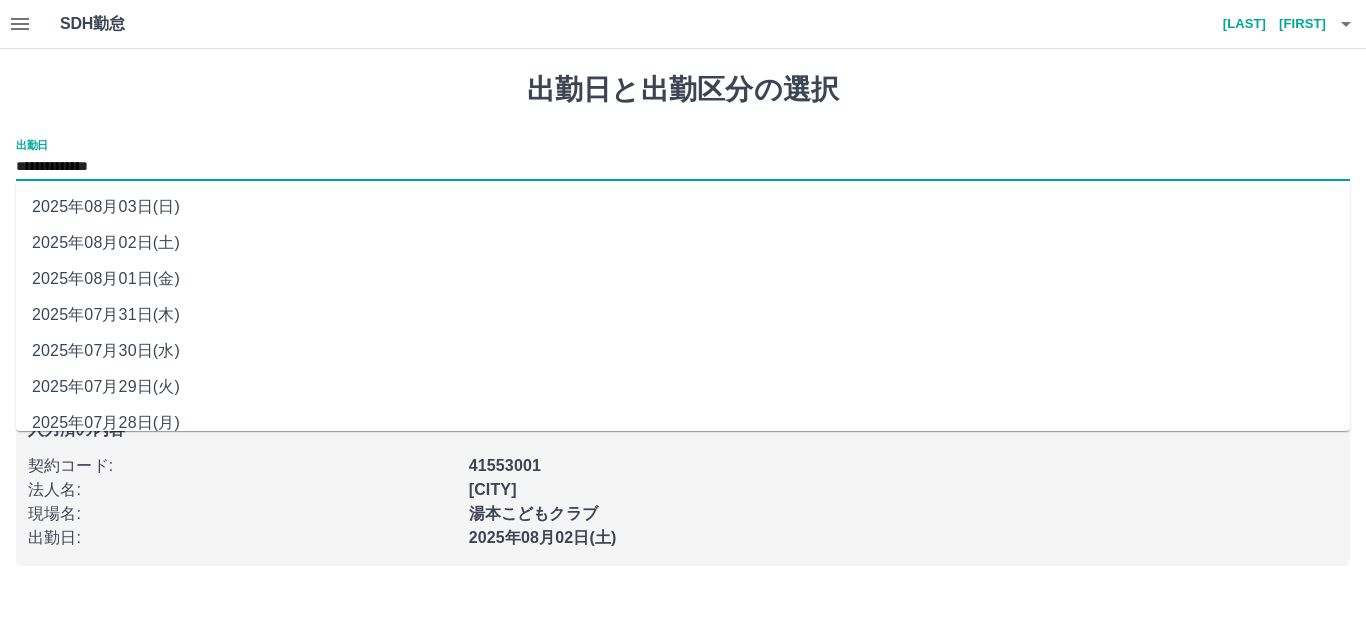 click on "2025年08月01日(金)" at bounding box center [683, 279] 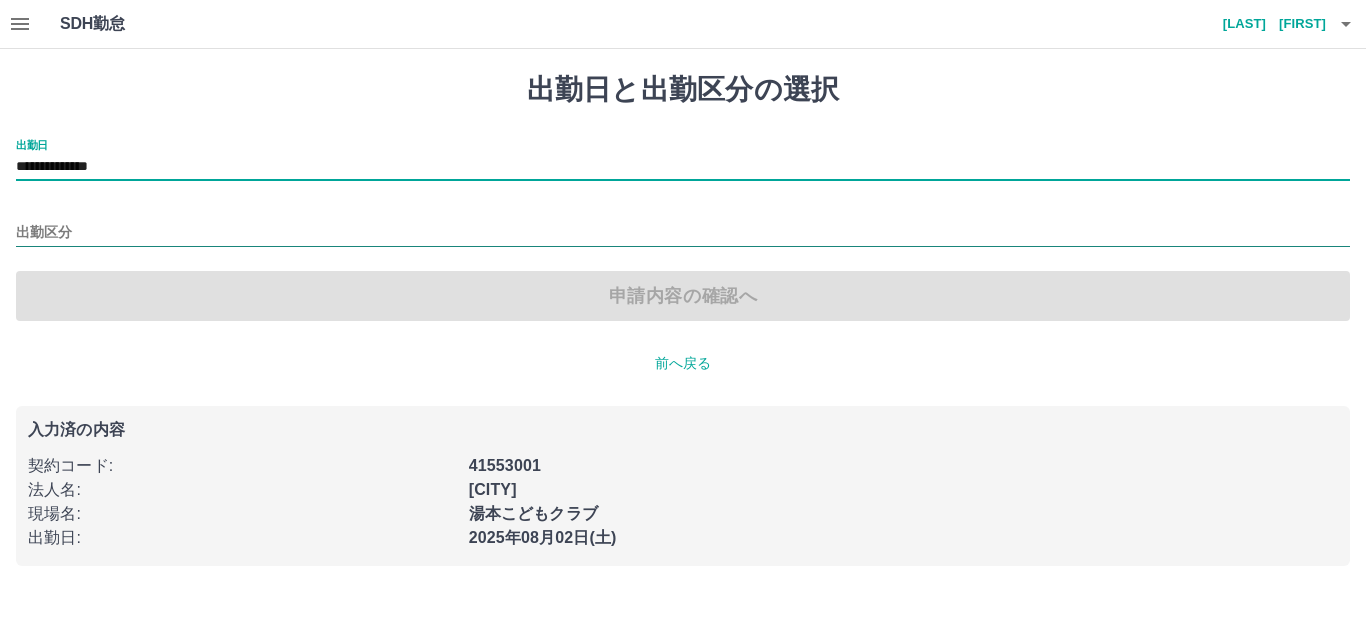 click on "出勤区分" at bounding box center [683, 233] 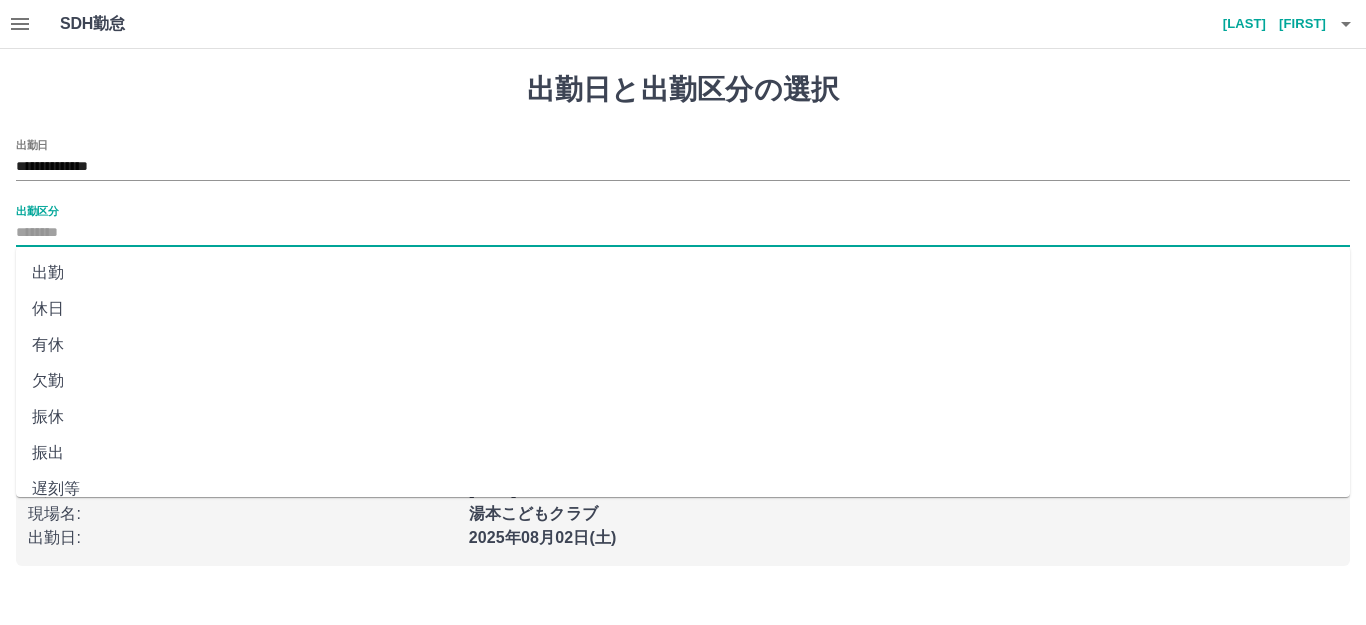 click on "休日" at bounding box center (683, 309) 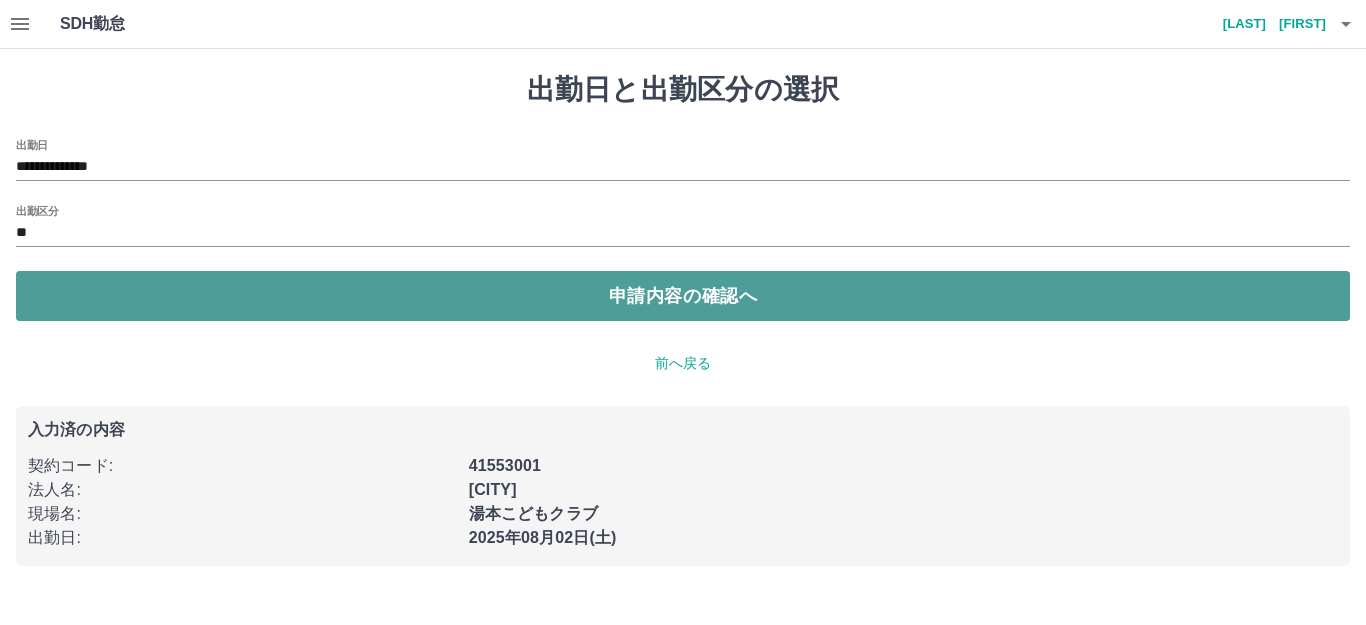 click on "申請内容の確認へ" at bounding box center (683, 296) 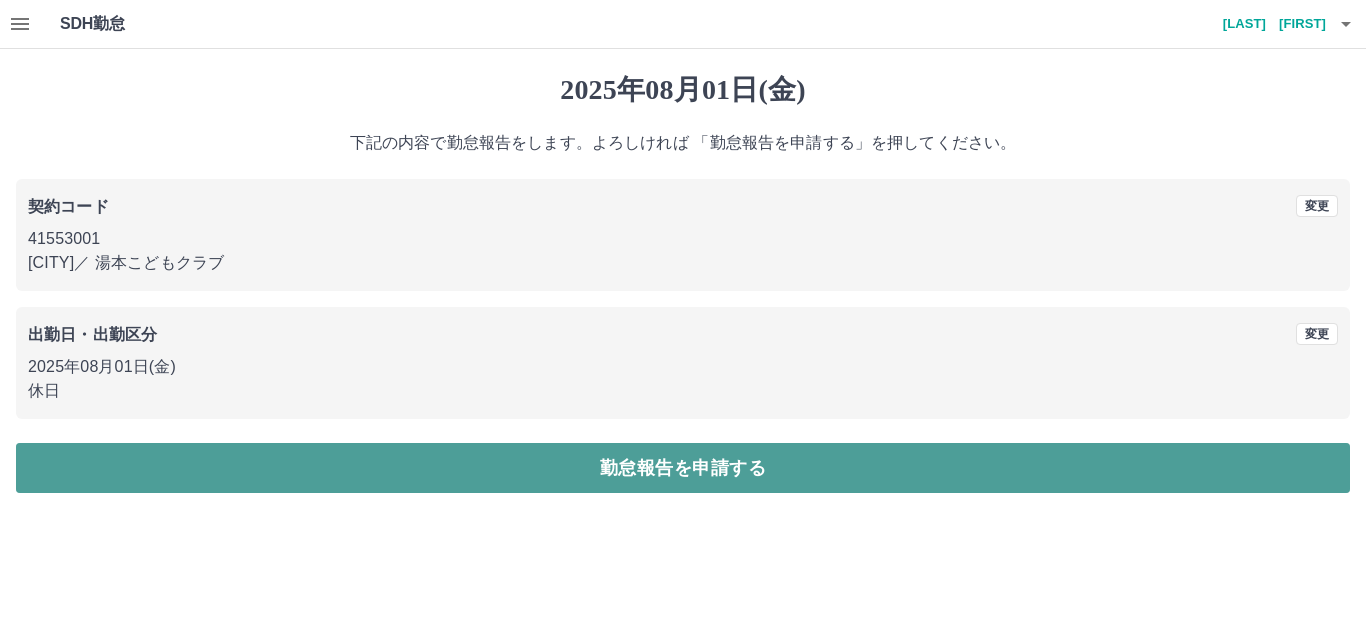 click on "勤怠報告を申請する" at bounding box center [683, 468] 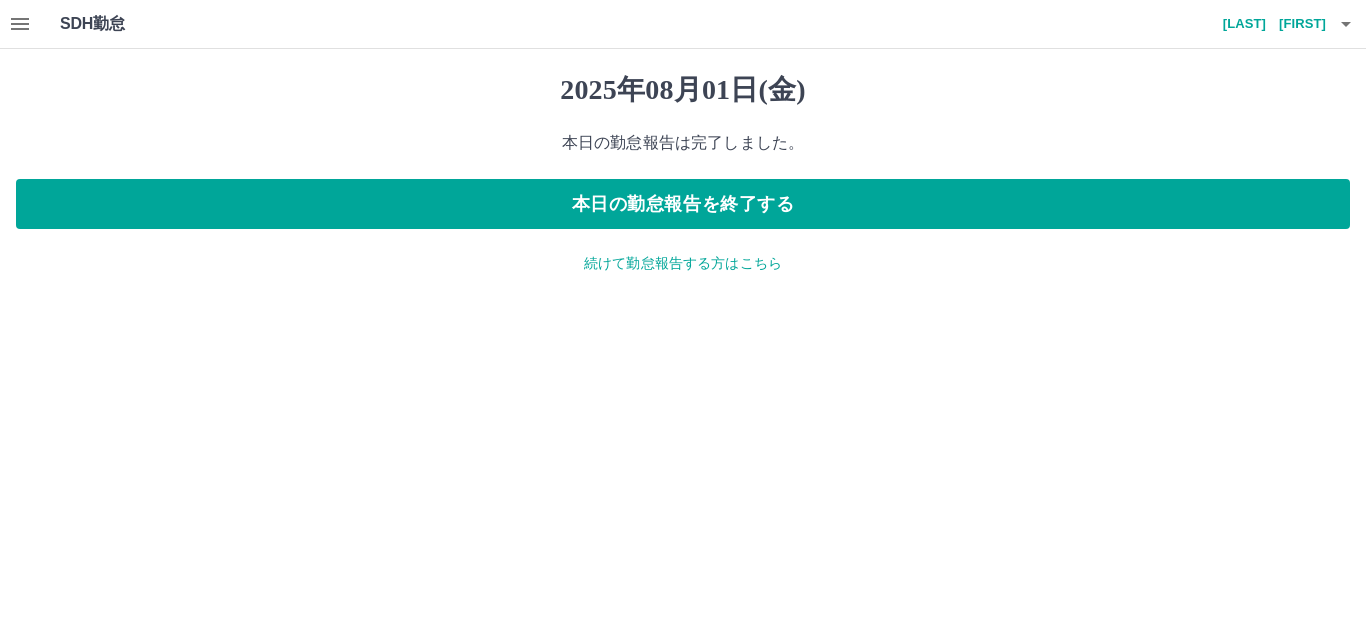 click on "2025年08月01日(金) 本日の勤怠報告は完了しました。 本日の勤怠報告を終了する 続けて勤怠報告する方はこちら" at bounding box center [683, 173] 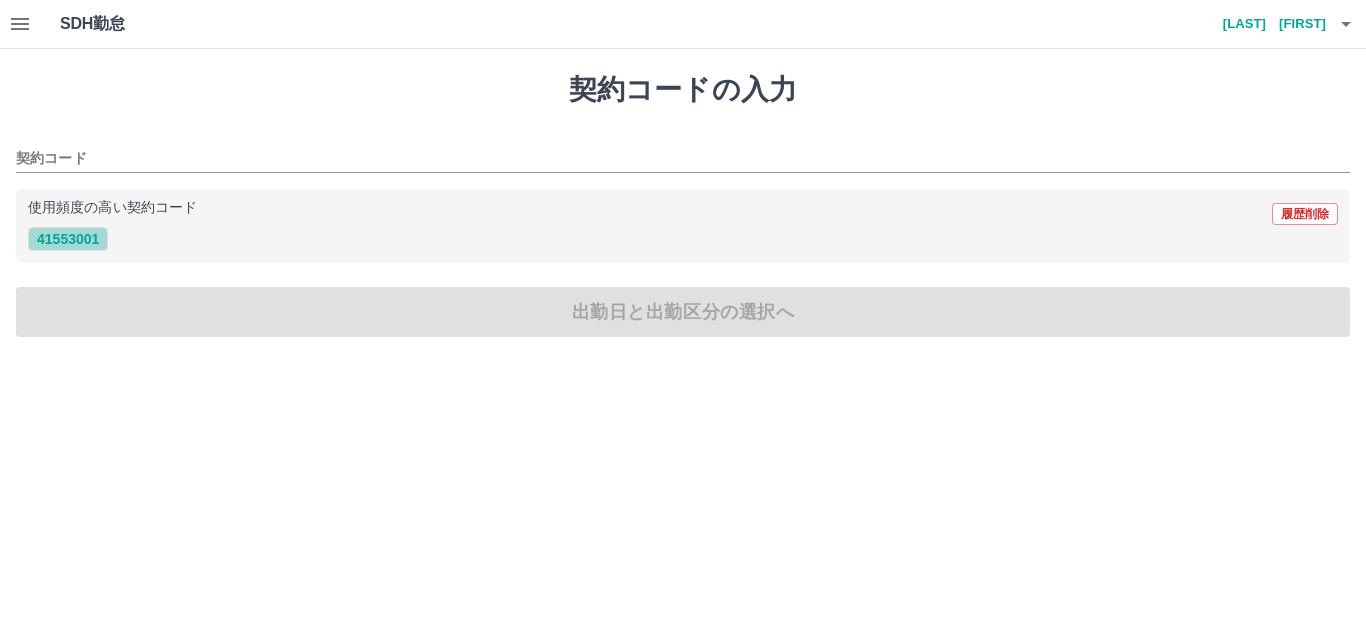click on "41553001" at bounding box center (68, 239) 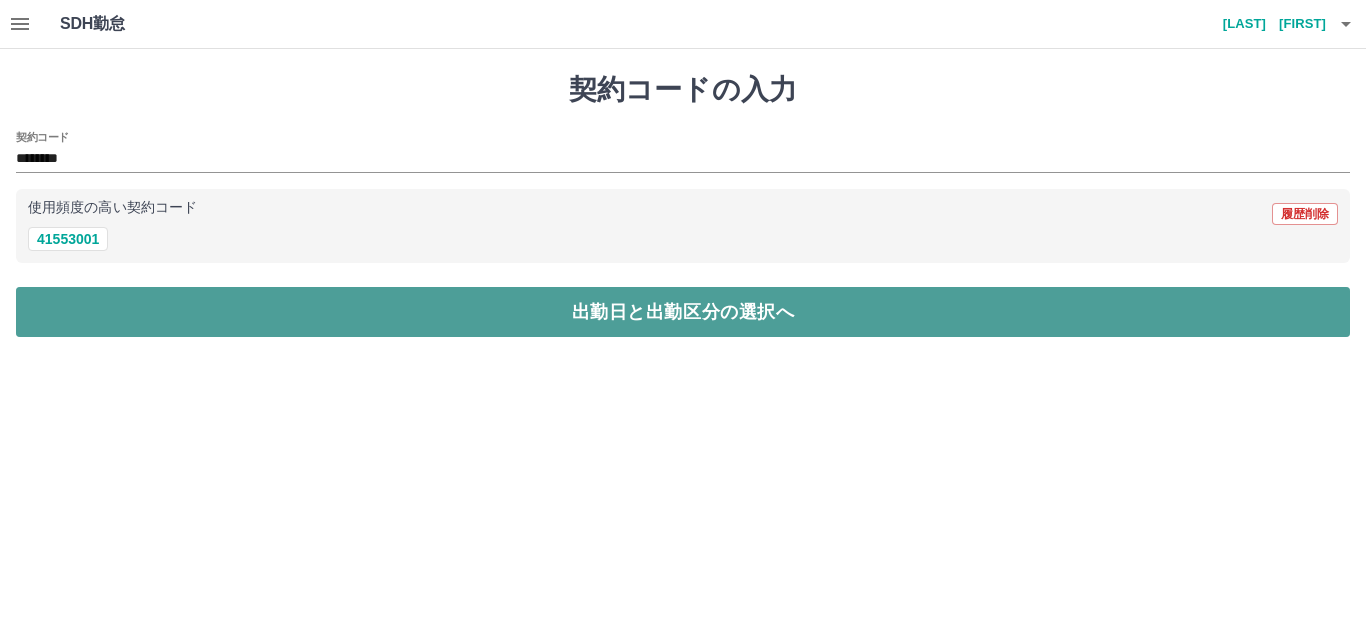 click on "出勤日と出勤区分の選択へ" at bounding box center (683, 312) 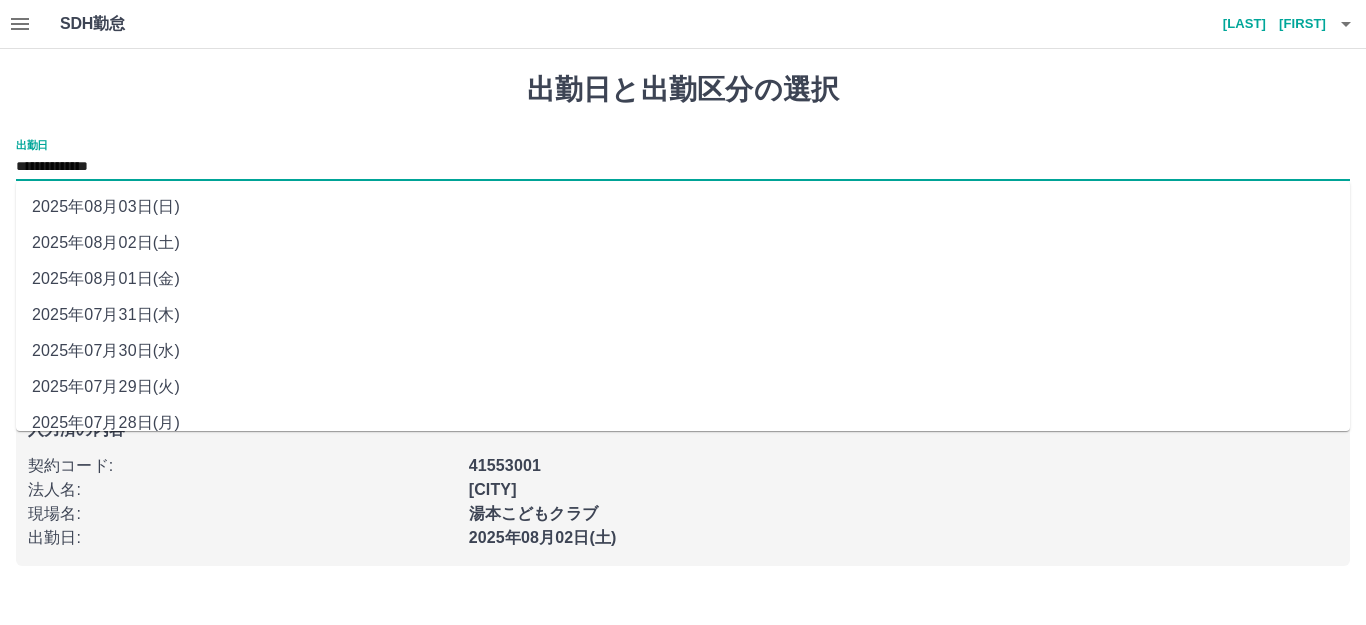click on "**********" at bounding box center [683, 167] 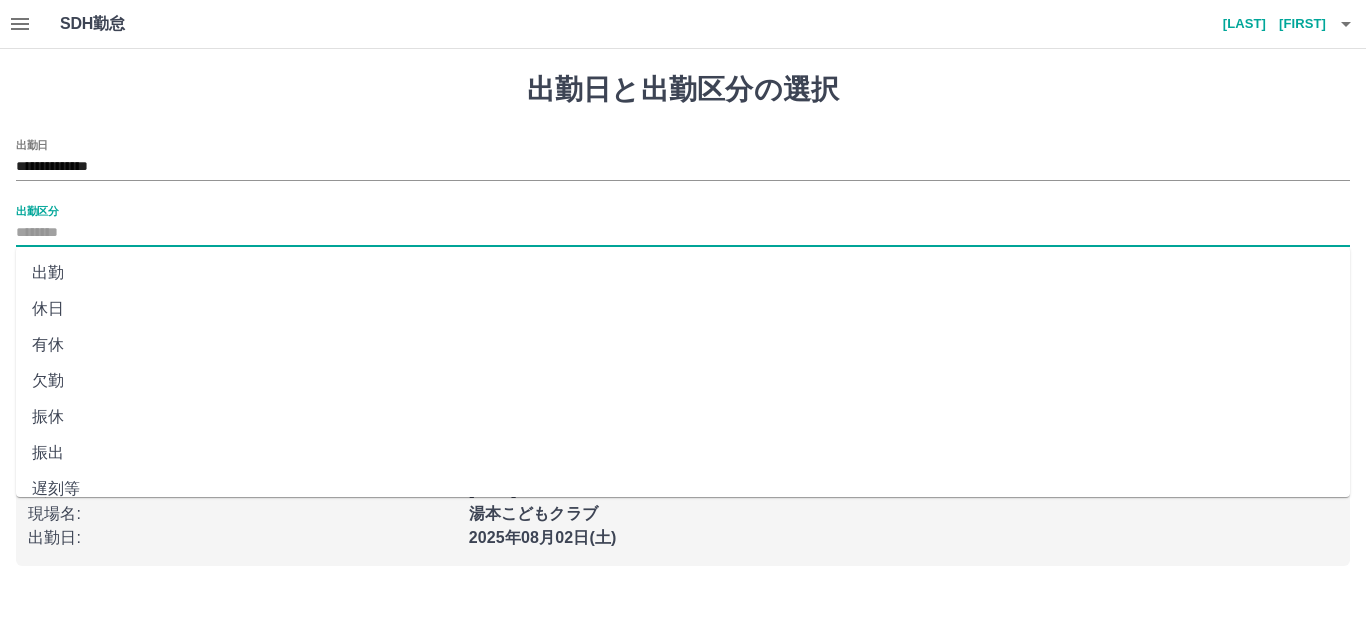 click on "出勤区分" at bounding box center [683, 233] 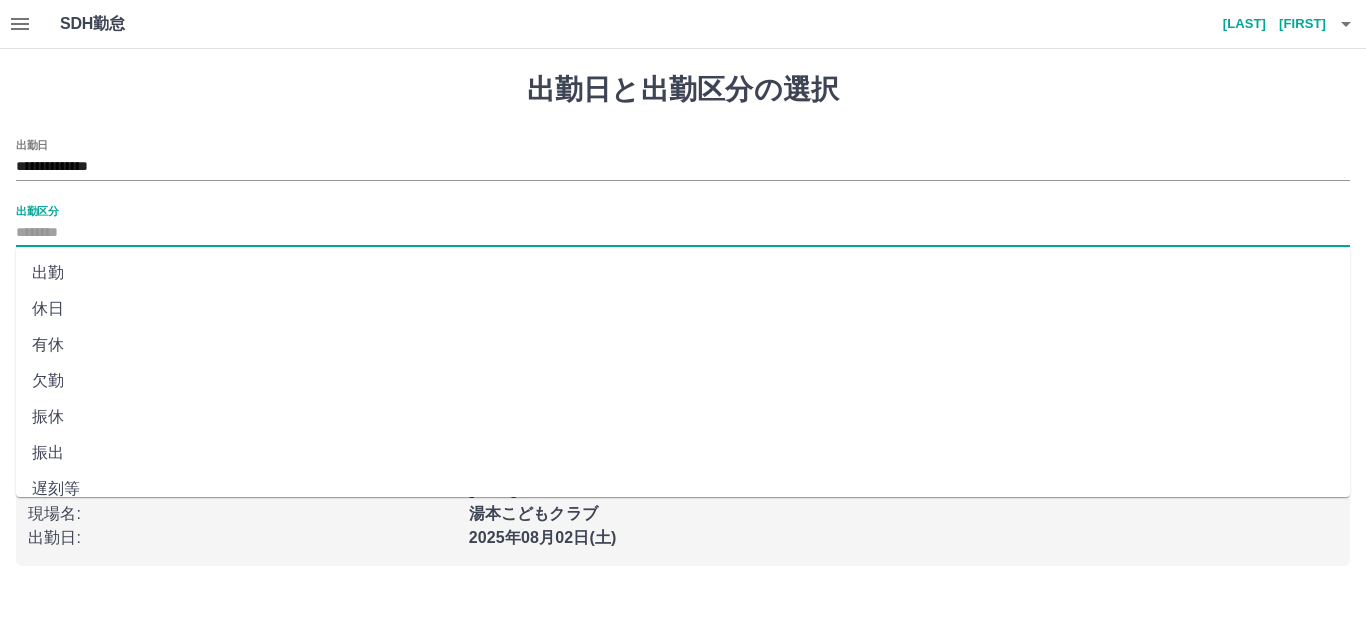 click on "休日" at bounding box center (683, 309) 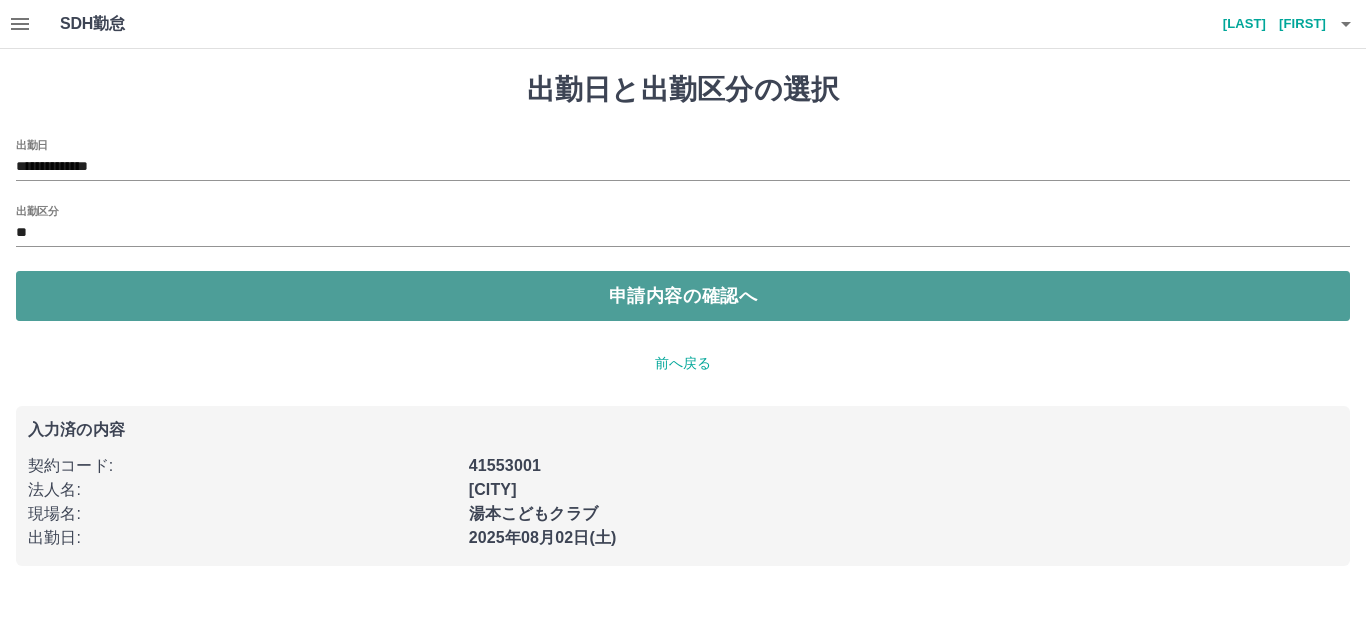 click on "申請内容の確認へ" at bounding box center (683, 296) 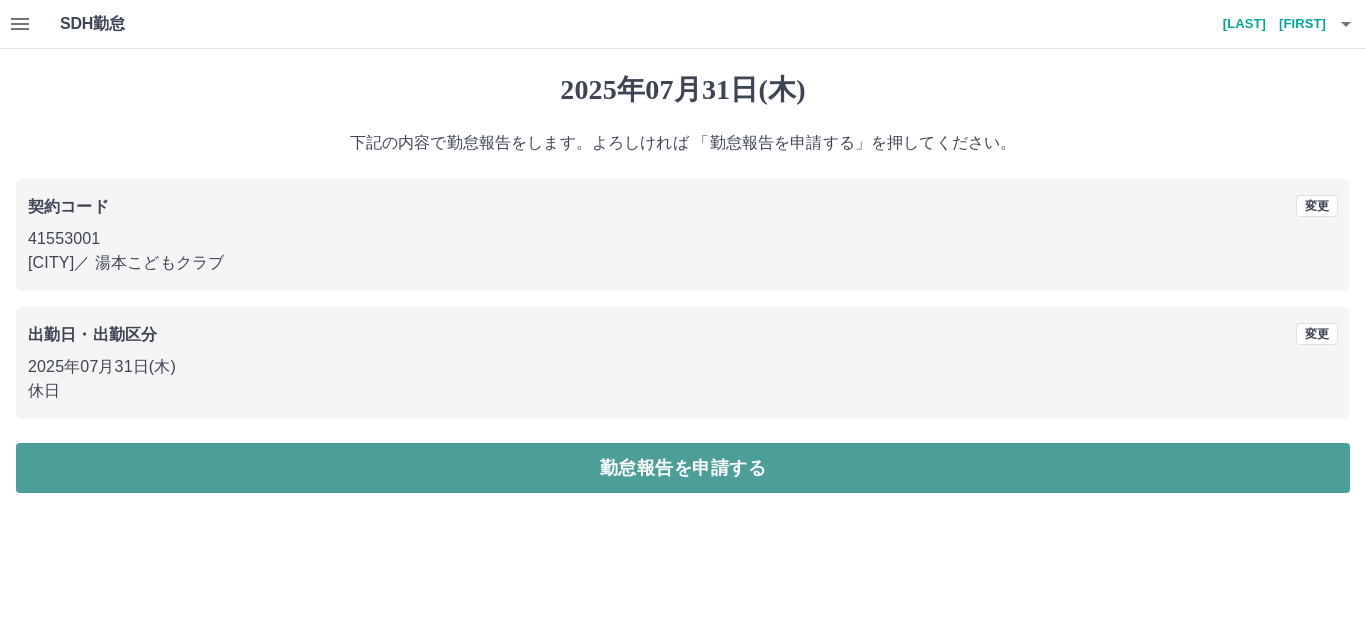 click on "勤怠報告を申請する" at bounding box center [683, 468] 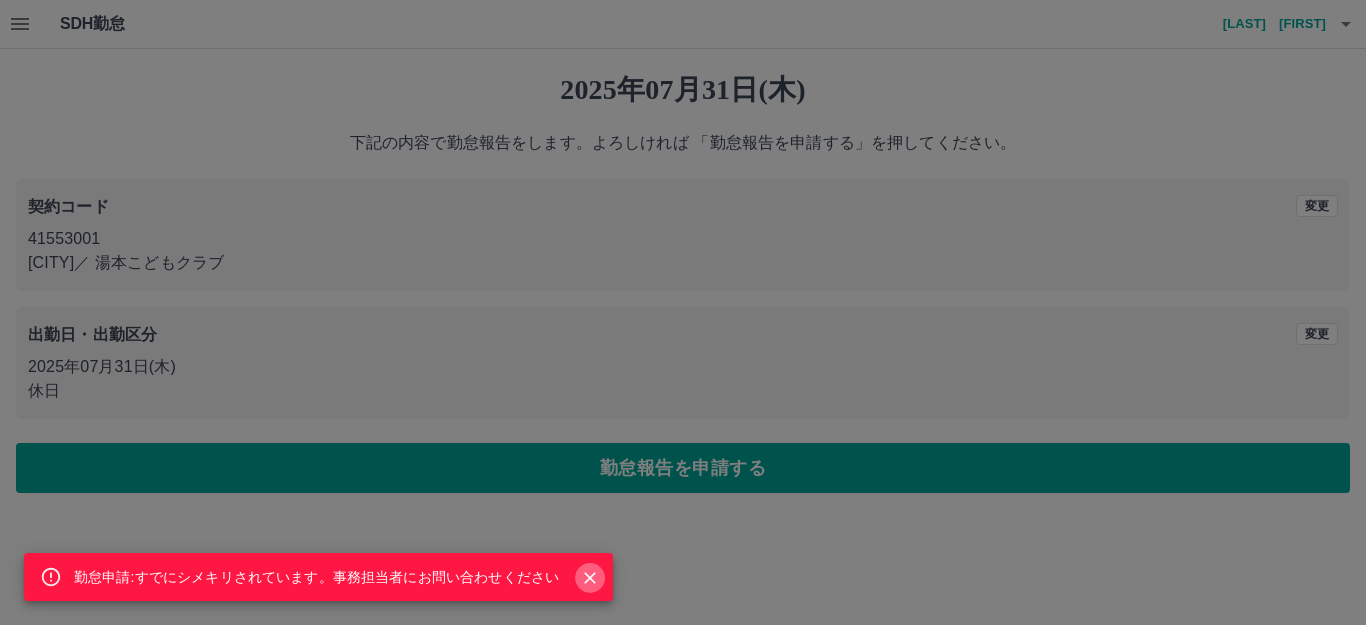 click 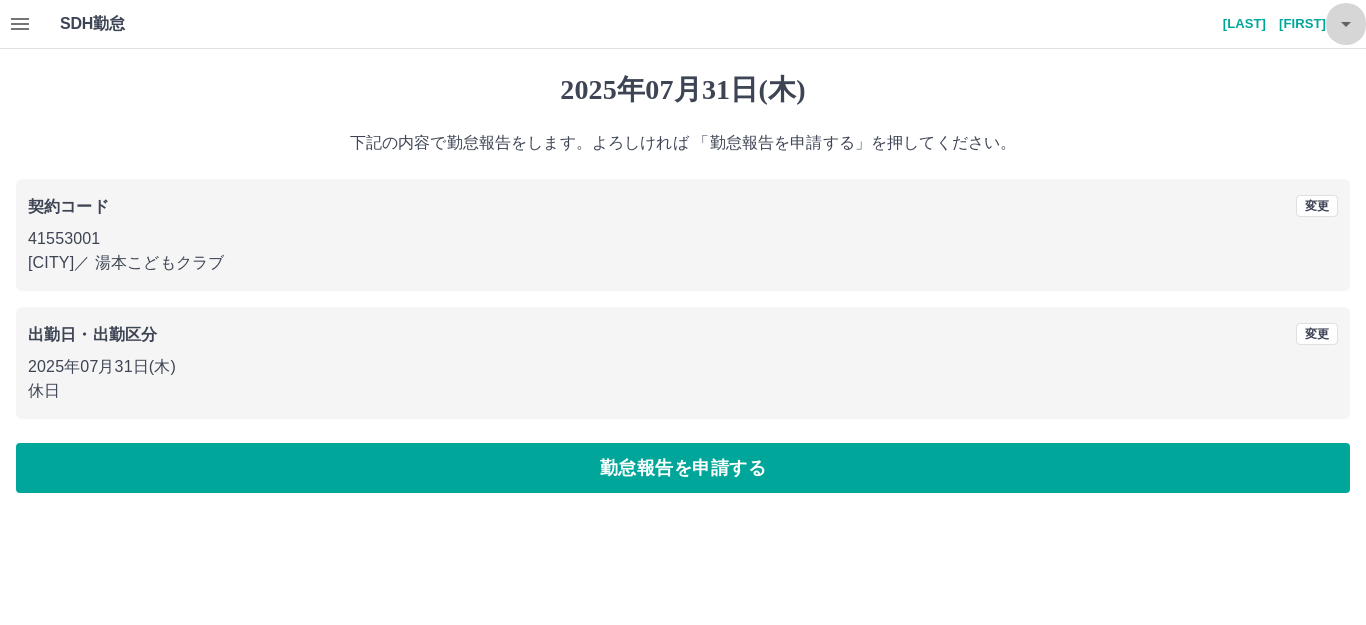 click 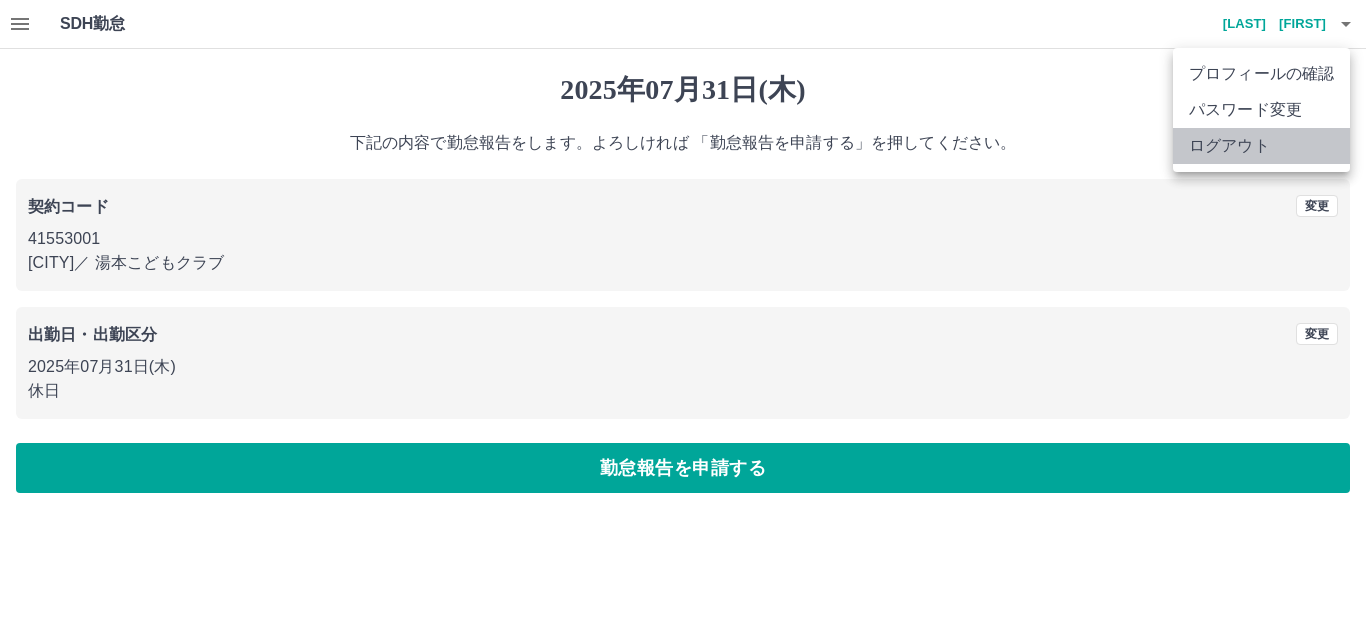 click on "ログアウト" at bounding box center (1261, 146) 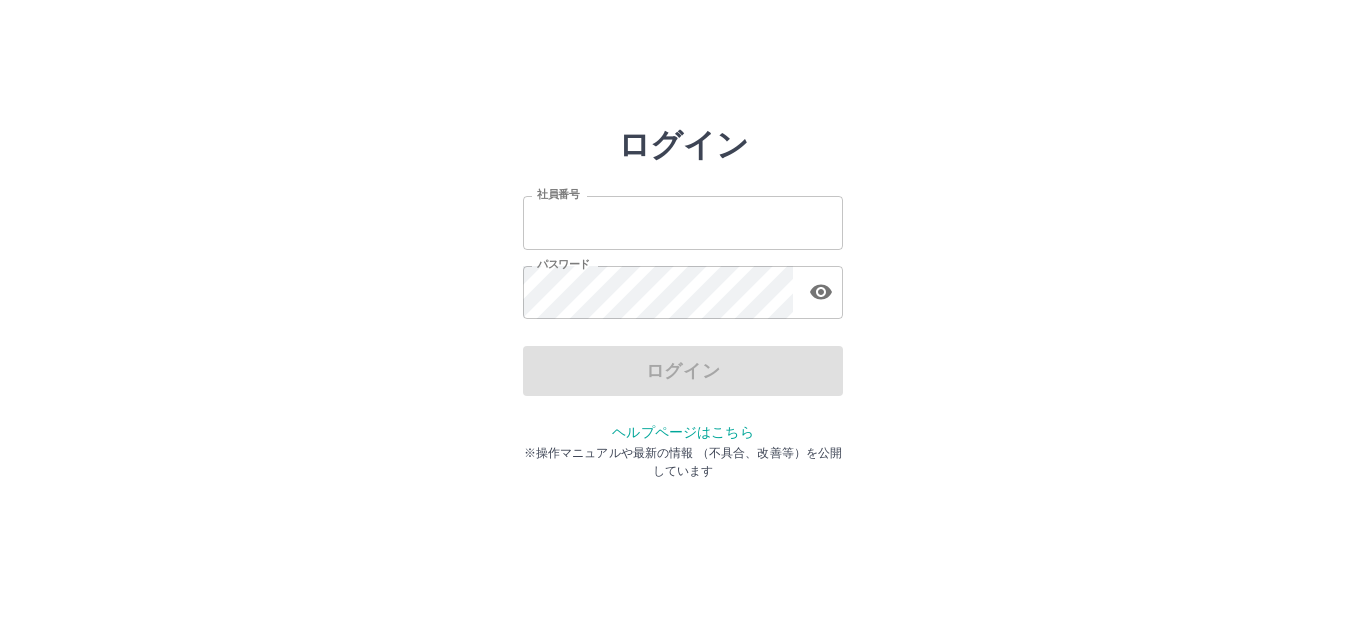 scroll, scrollTop: 0, scrollLeft: 0, axis: both 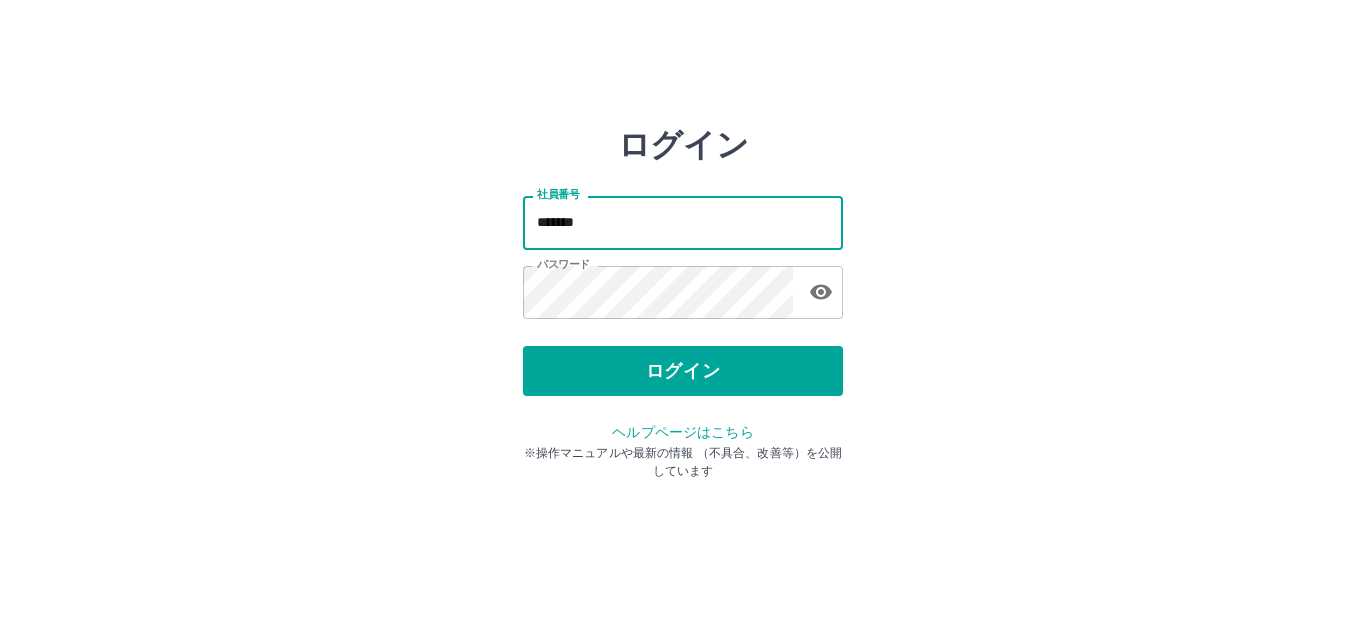 click on "*******" at bounding box center [683, 222] 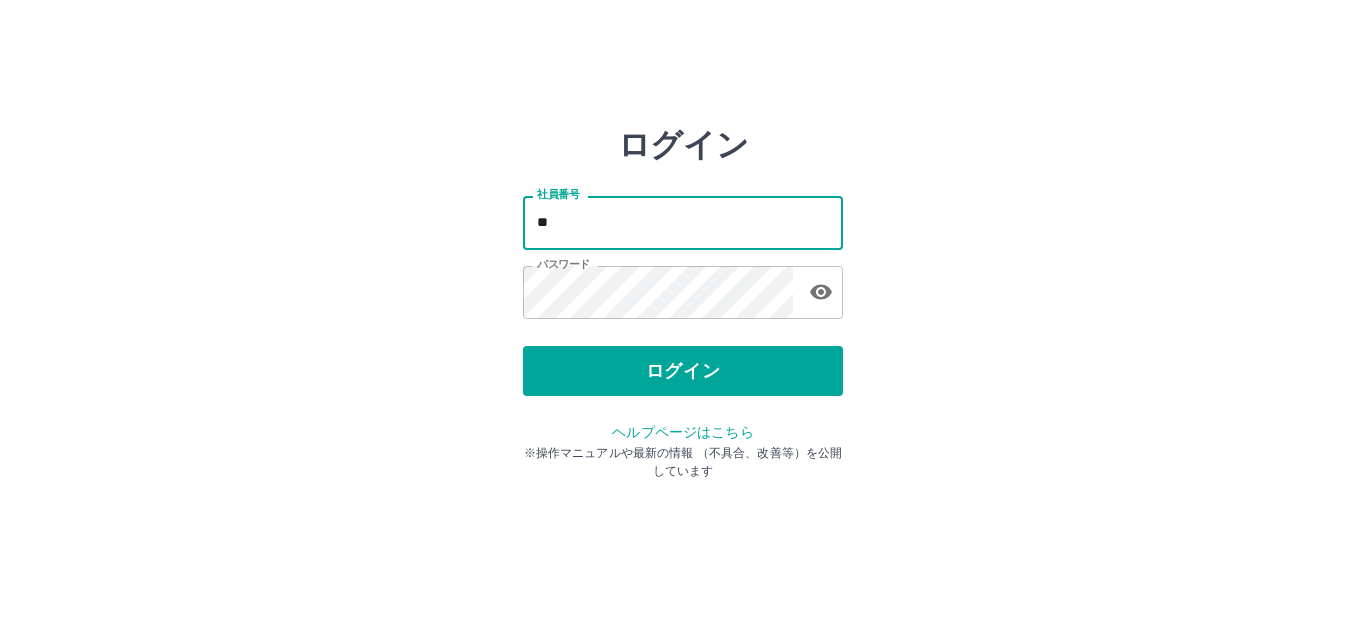 type on "*" 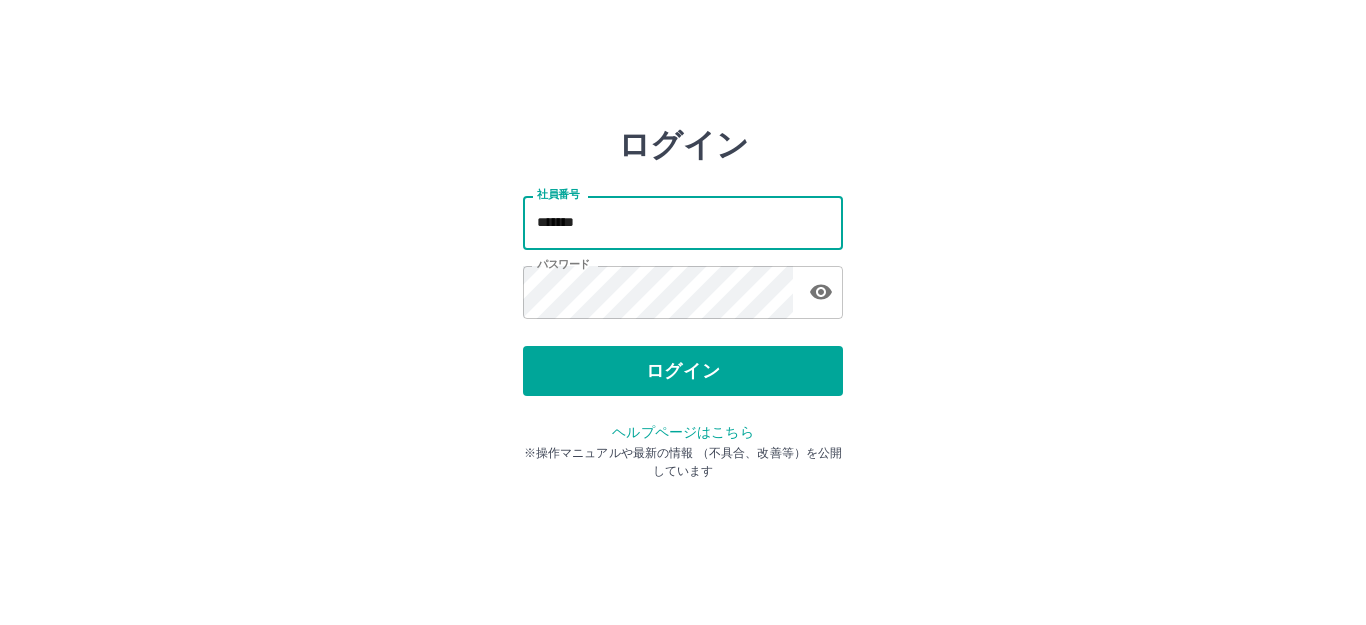 type on "*******" 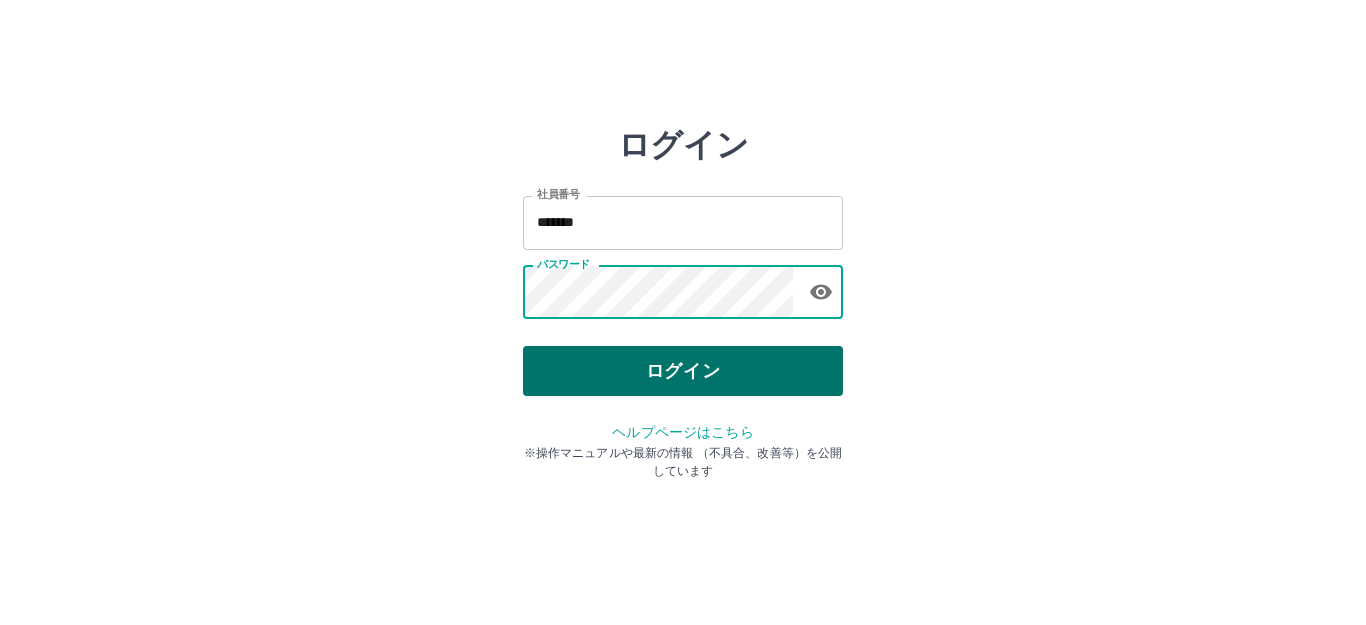 click on "ログイン" at bounding box center [683, 371] 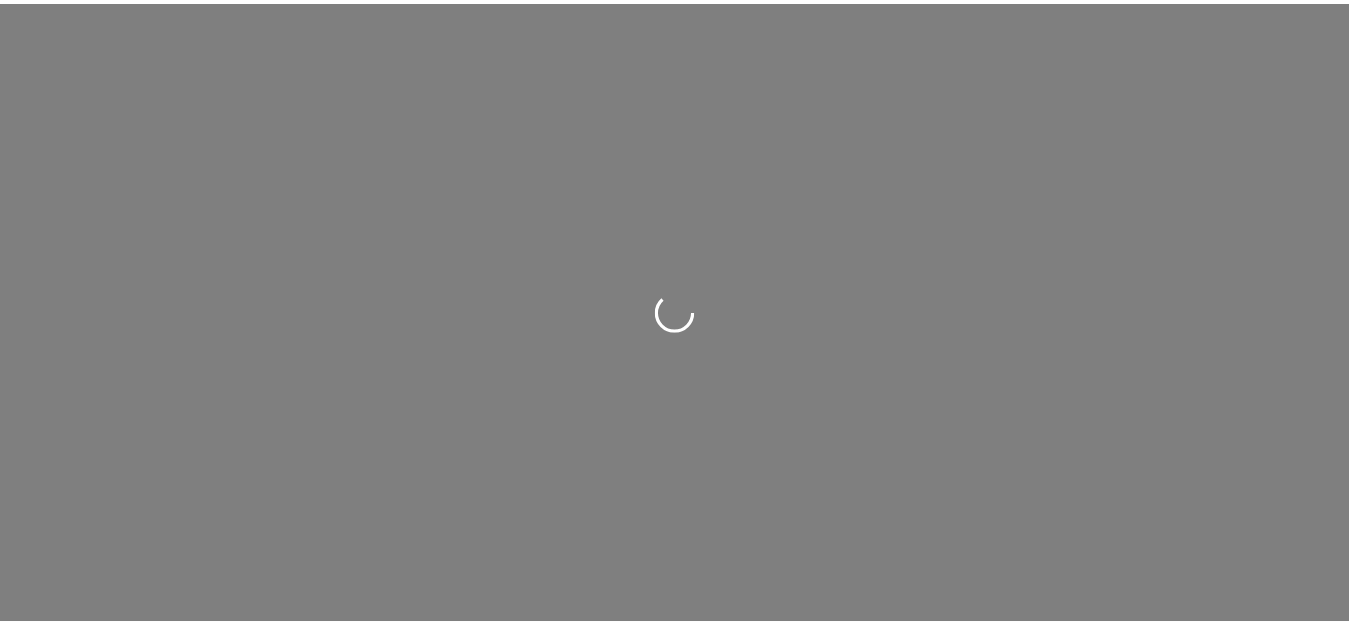 scroll, scrollTop: 0, scrollLeft: 0, axis: both 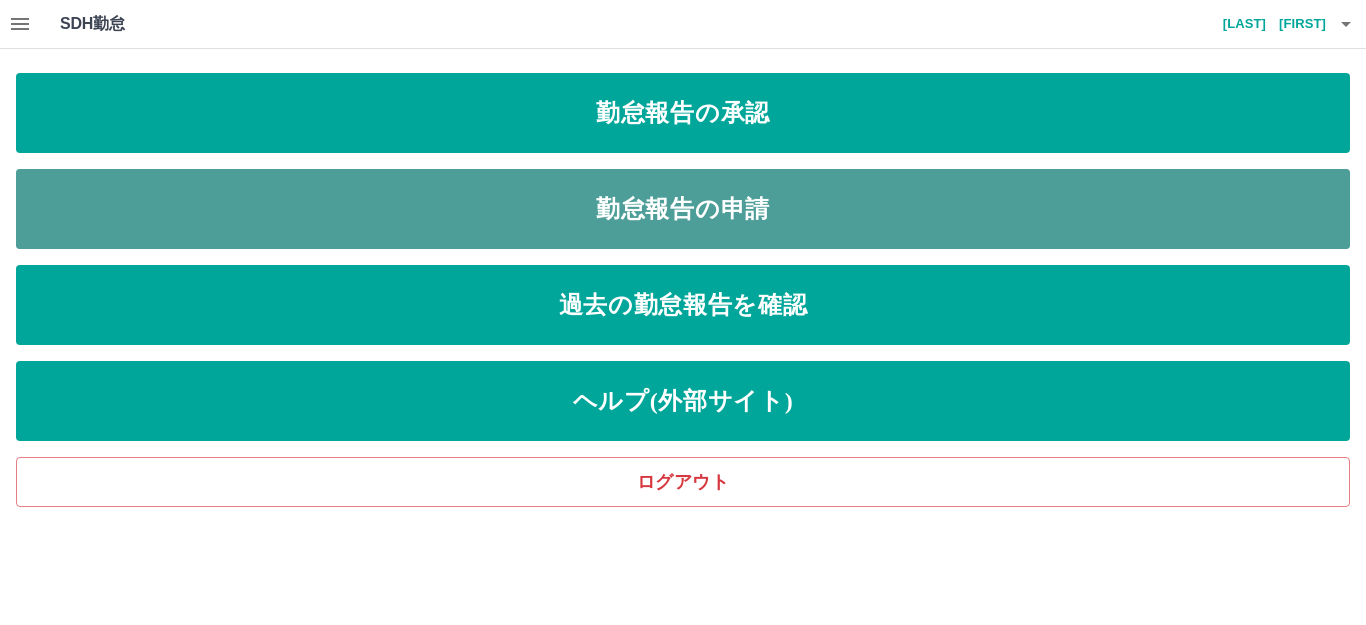 click on "勤怠報告の申請" at bounding box center (683, 209) 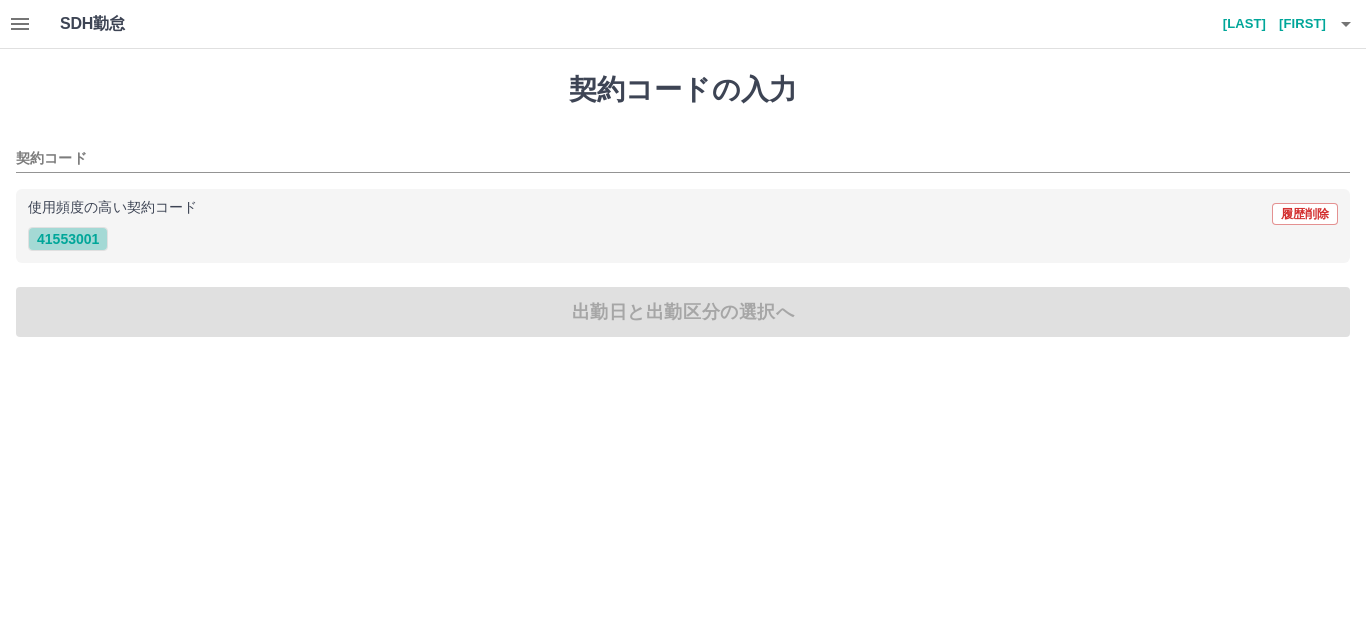 click on "41553001" at bounding box center [68, 239] 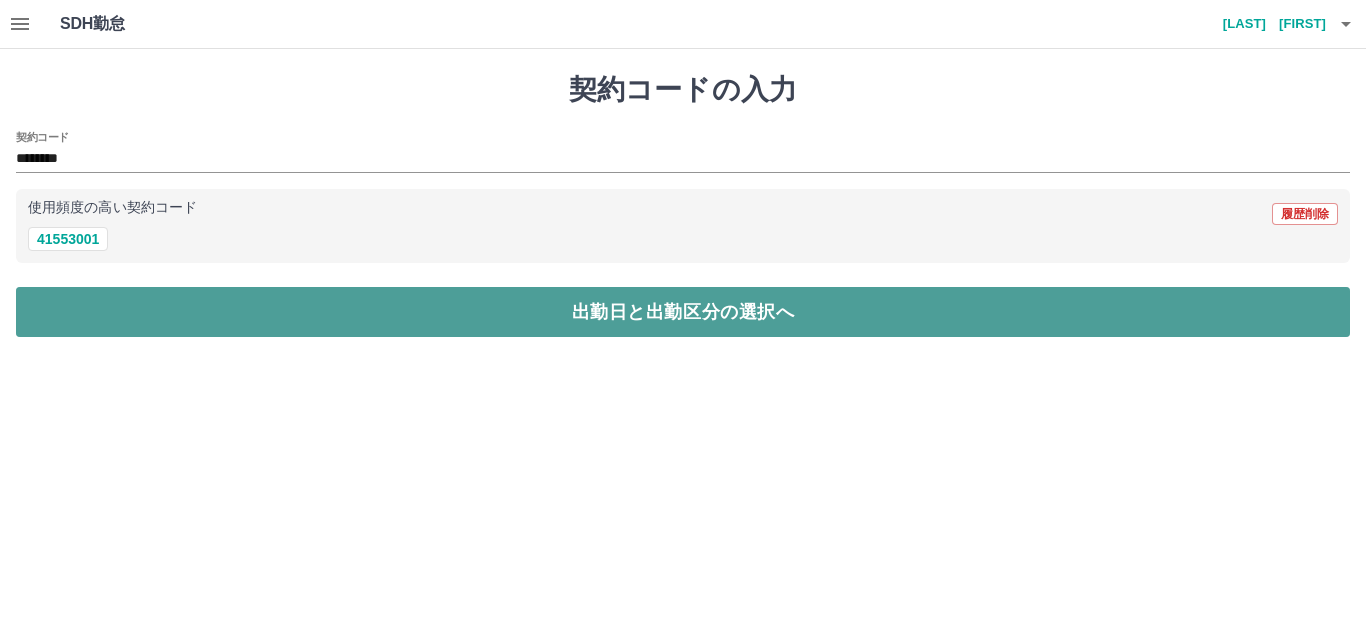 click on "出勤日と出勤区分の選択へ" at bounding box center (683, 312) 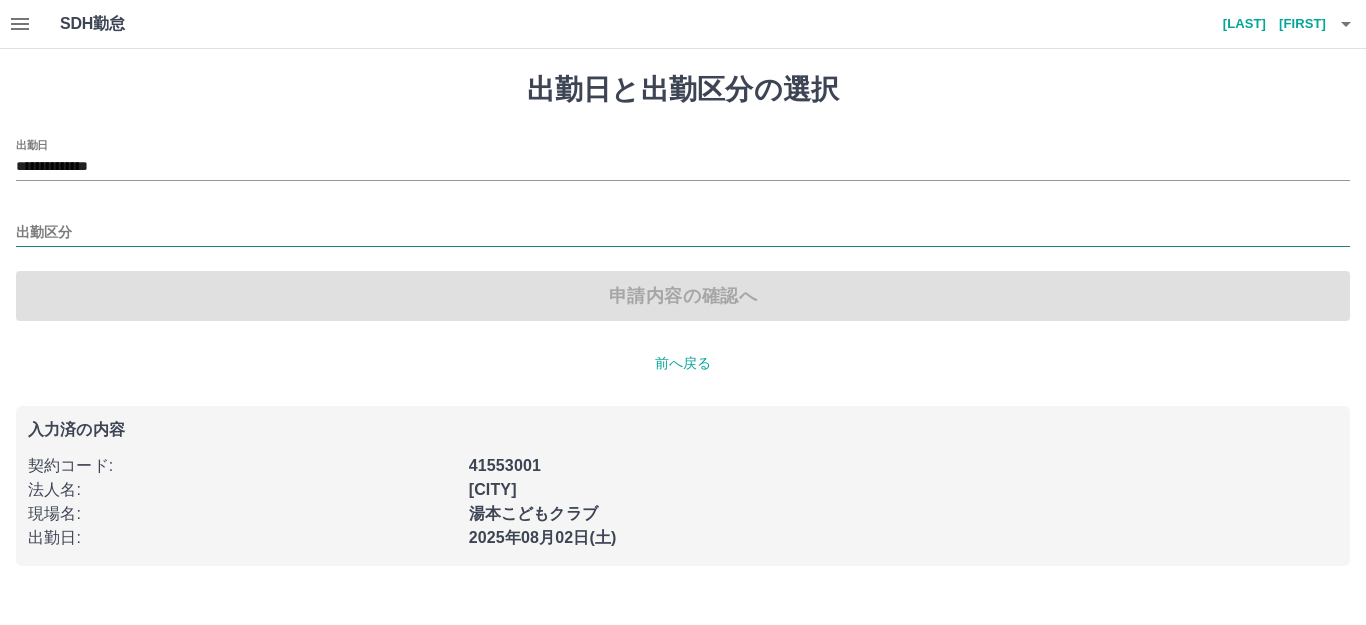 click on "出勤区分" at bounding box center [683, 233] 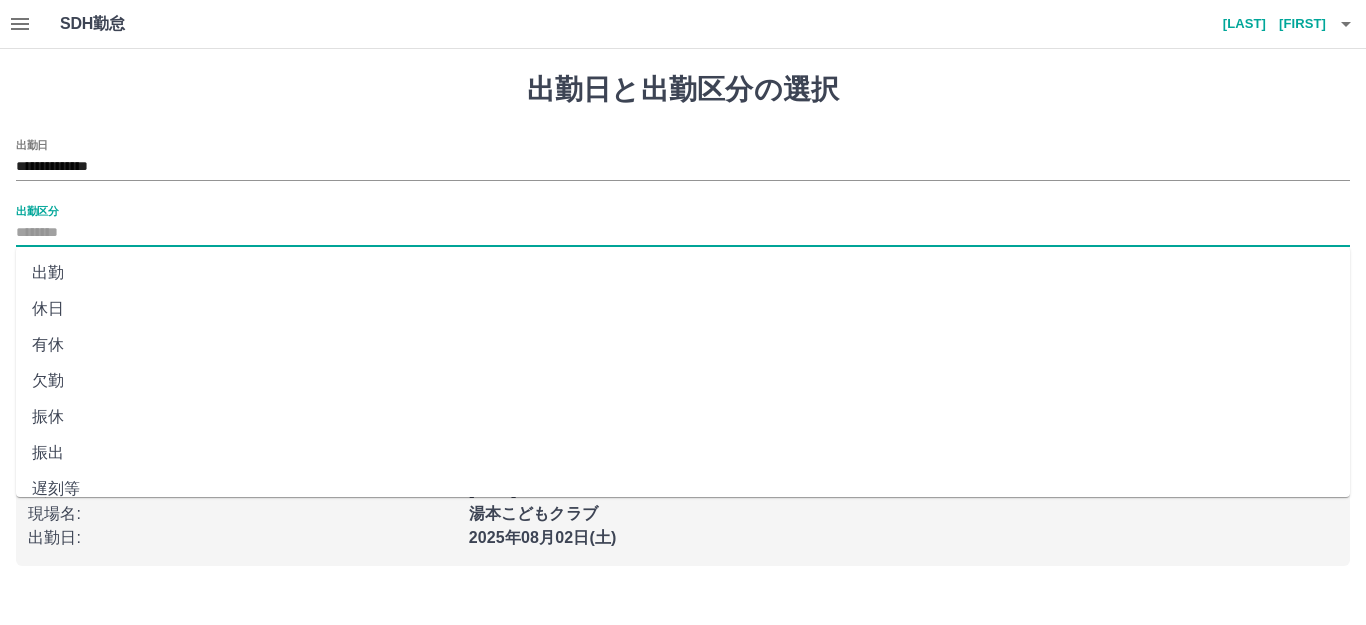 click on "出勤" at bounding box center (683, 273) 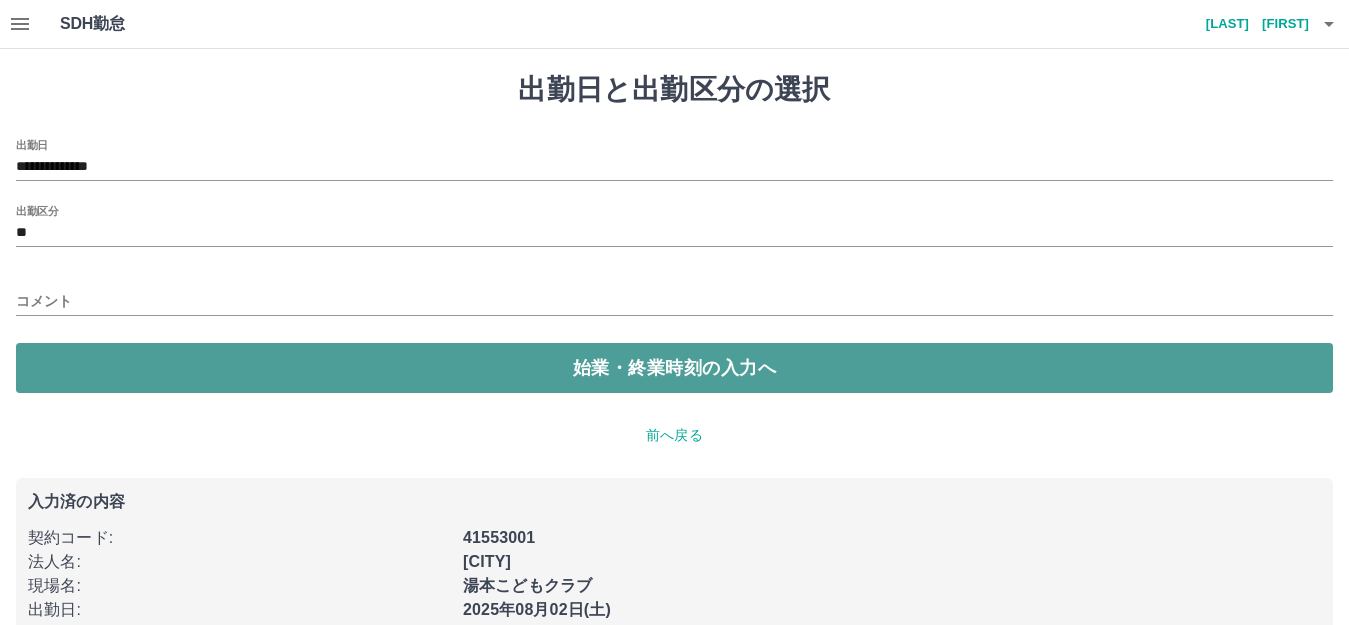 click on "始業・終業時刻の入力へ" at bounding box center [674, 368] 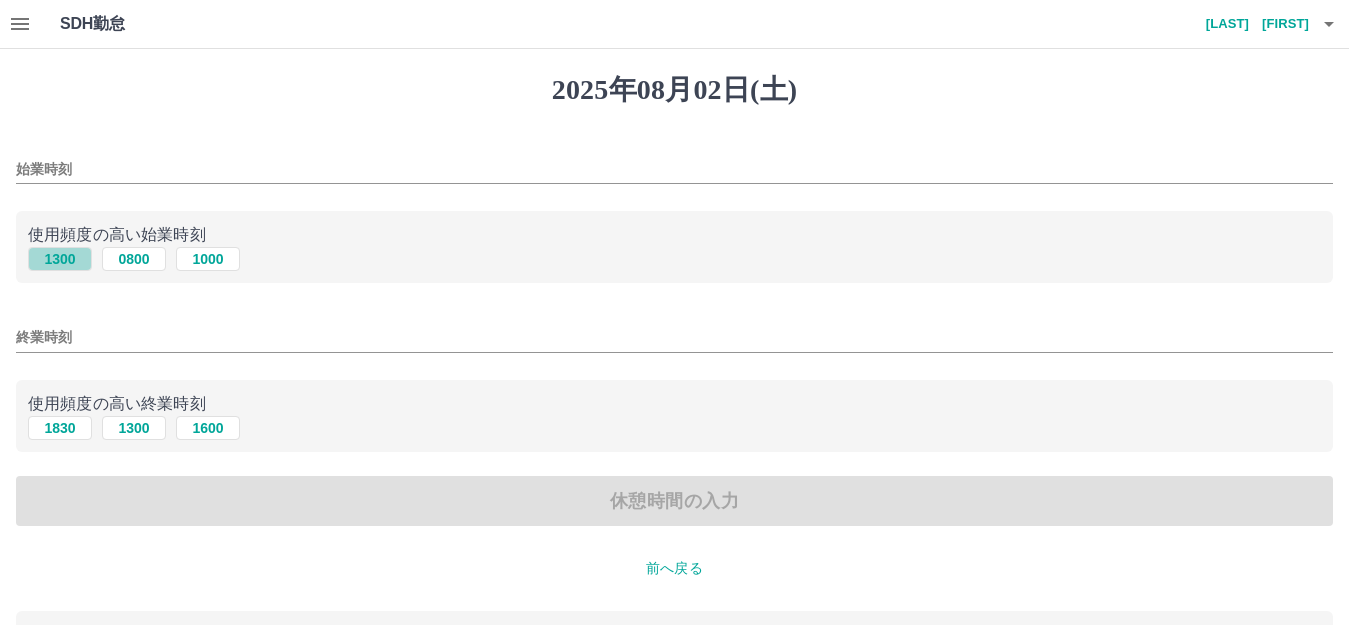click on "1300" at bounding box center [60, 259] 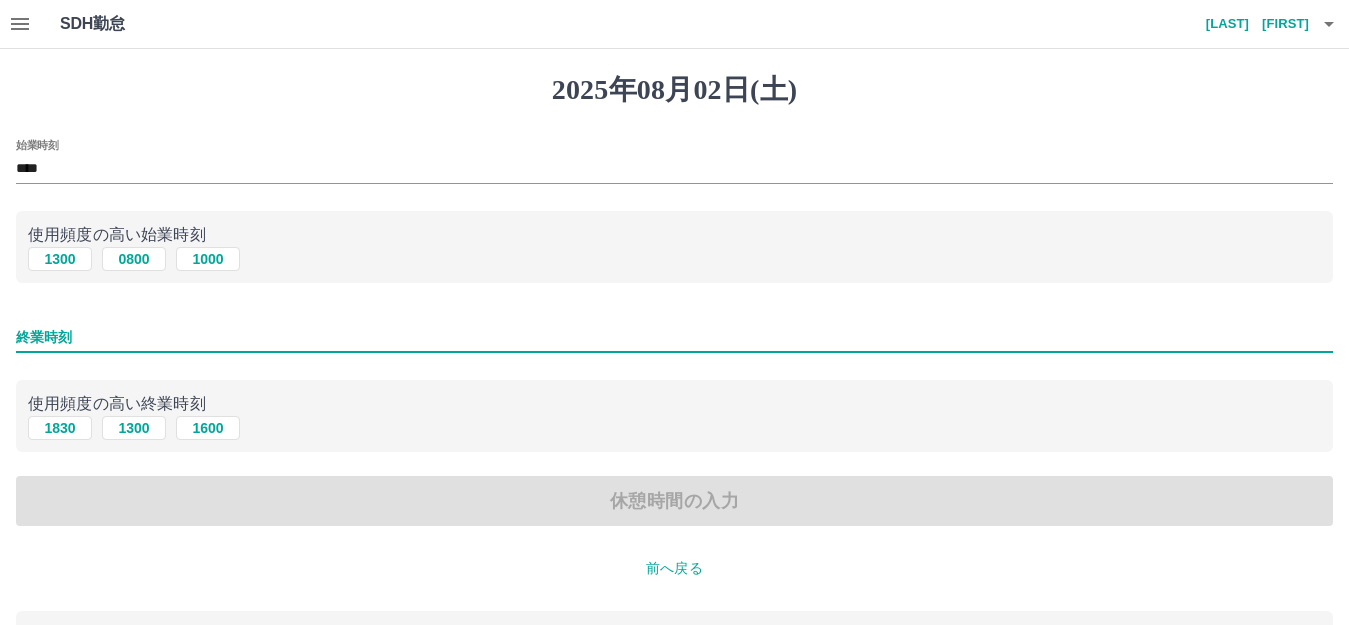 click on "終業時刻" at bounding box center (674, 337) 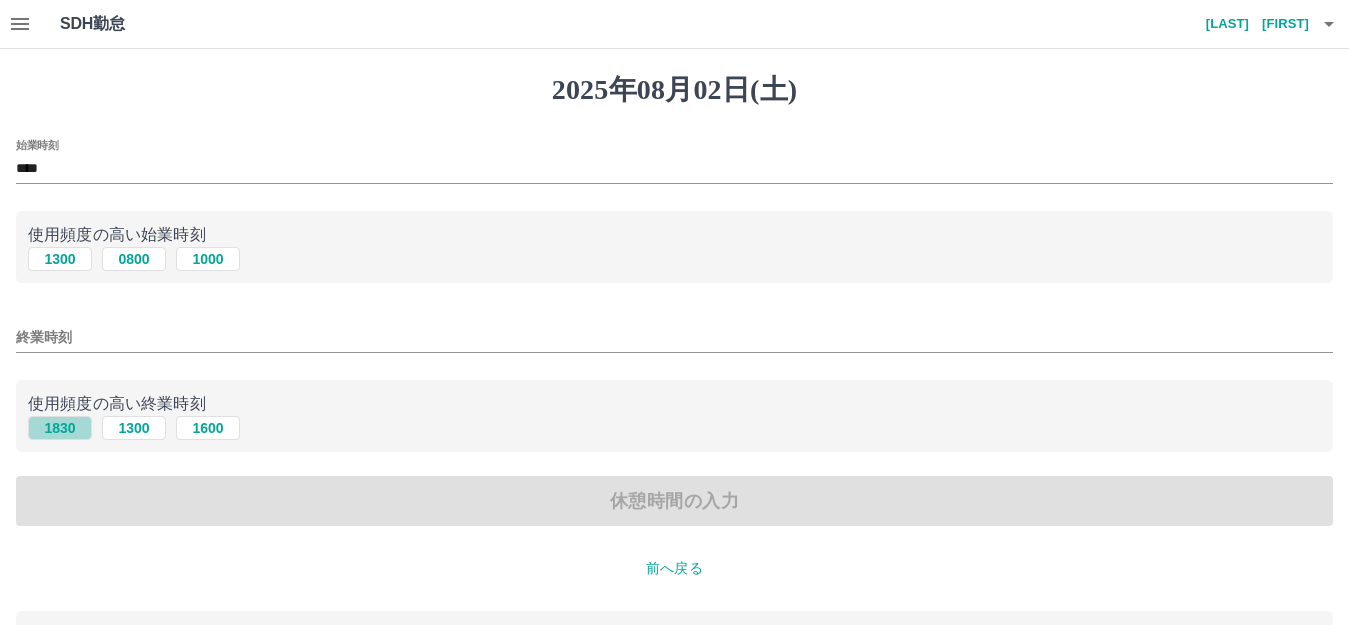 click on "1830" at bounding box center (60, 428) 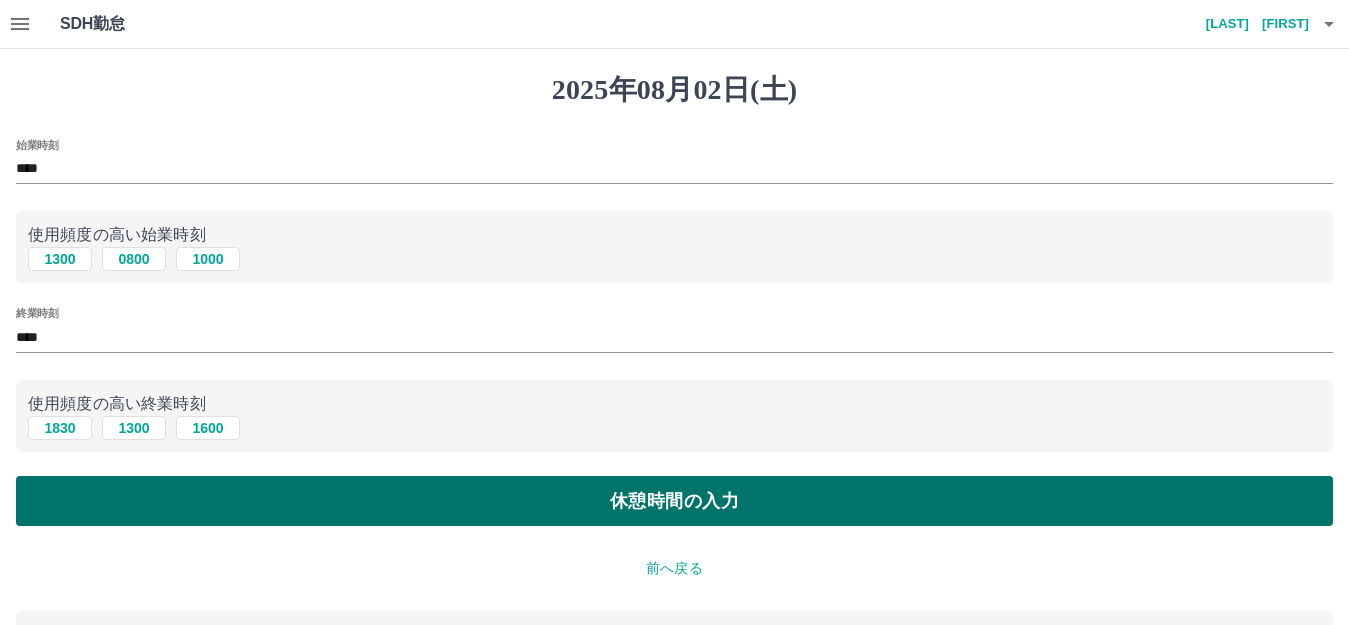 click on "休憩時間の入力" at bounding box center (674, 501) 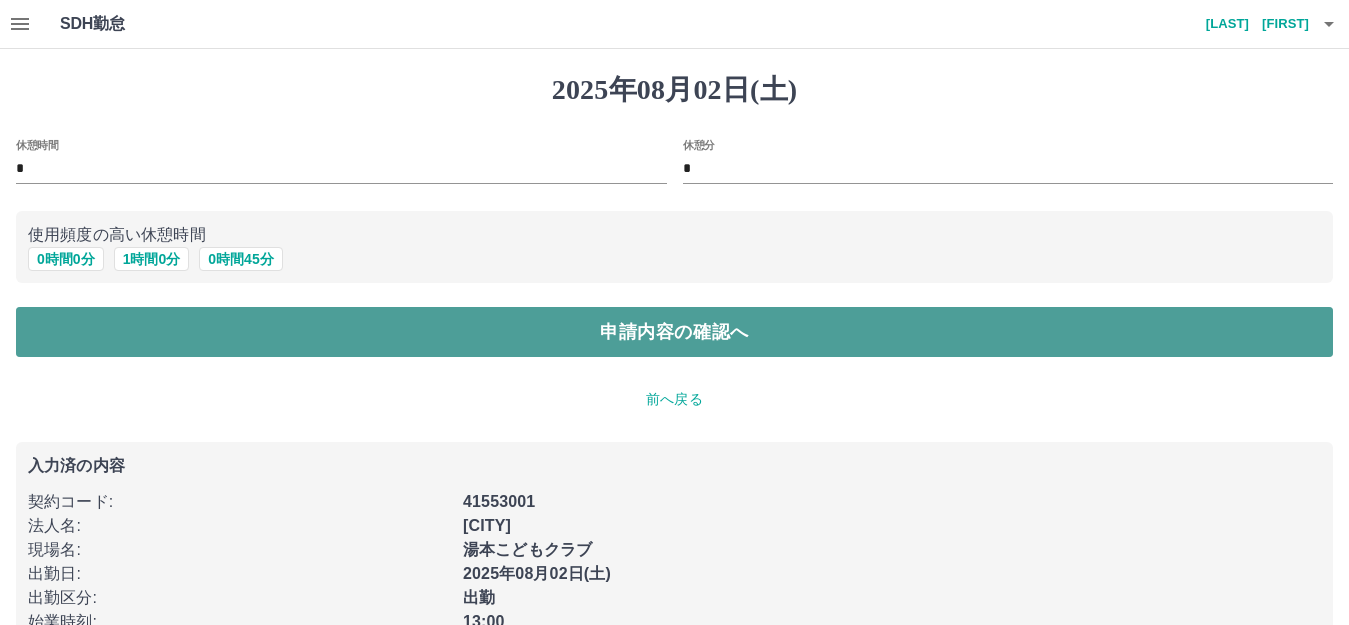 click on "申請内容の確認へ" at bounding box center (674, 332) 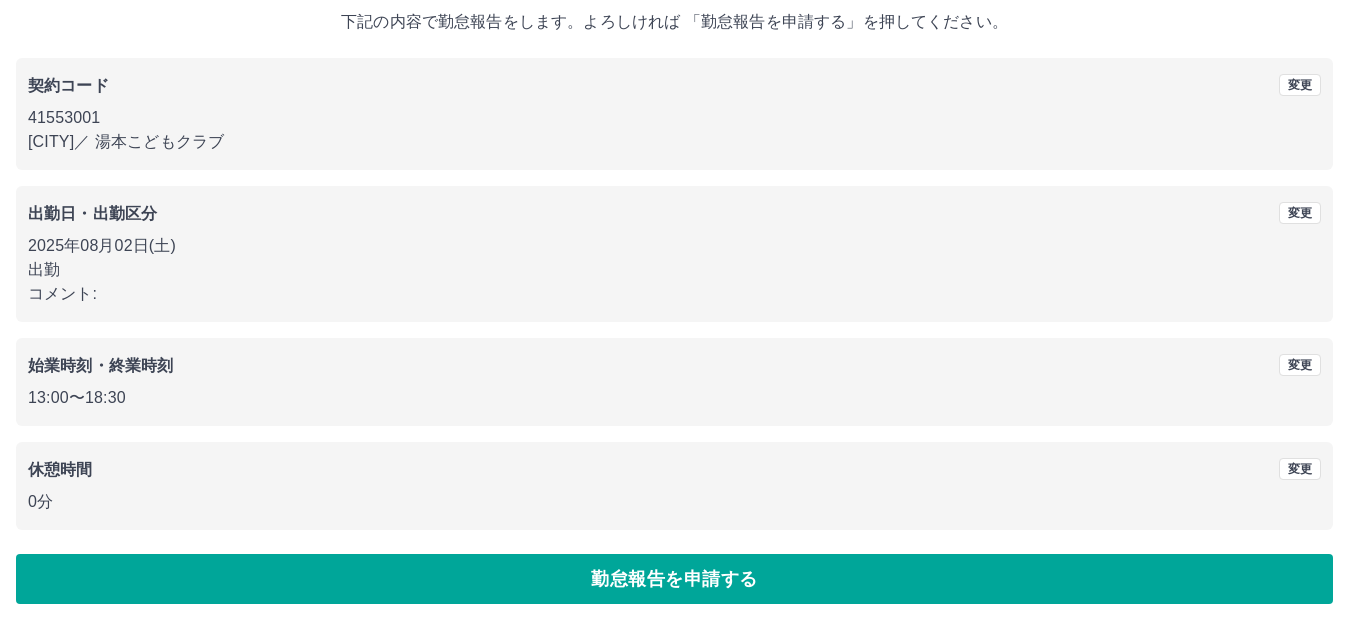 scroll, scrollTop: 124, scrollLeft: 0, axis: vertical 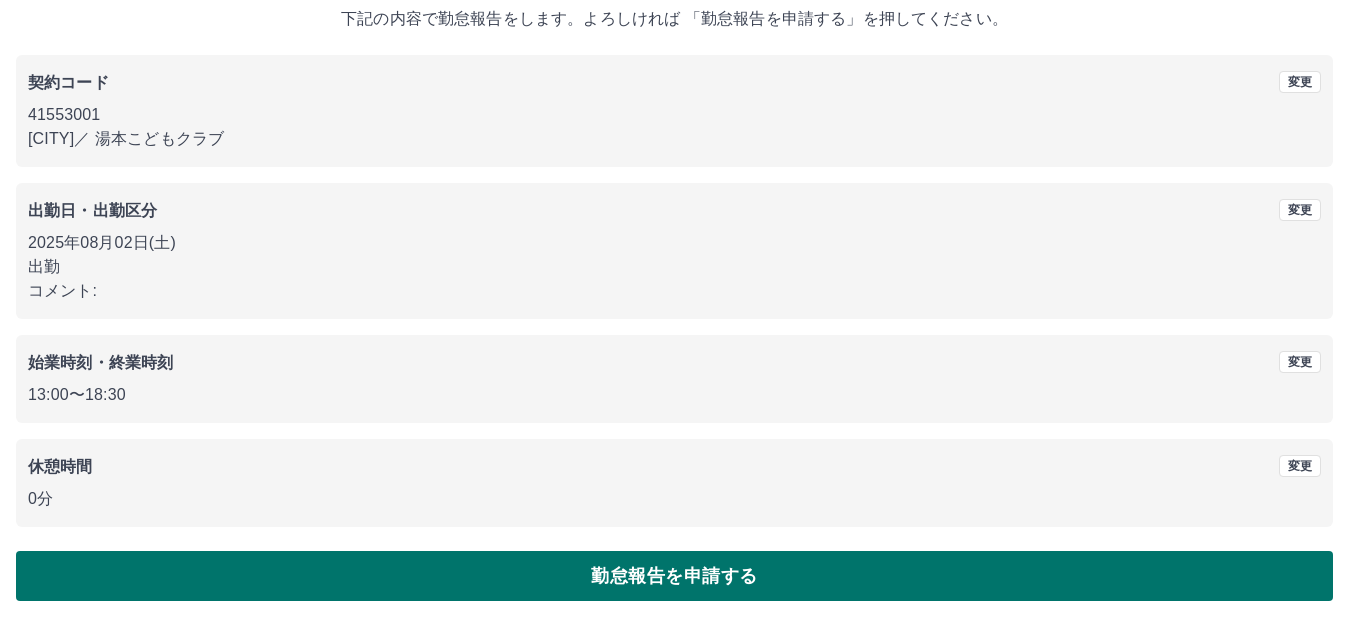 click on "勤怠報告を申請する" at bounding box center [674, 576] 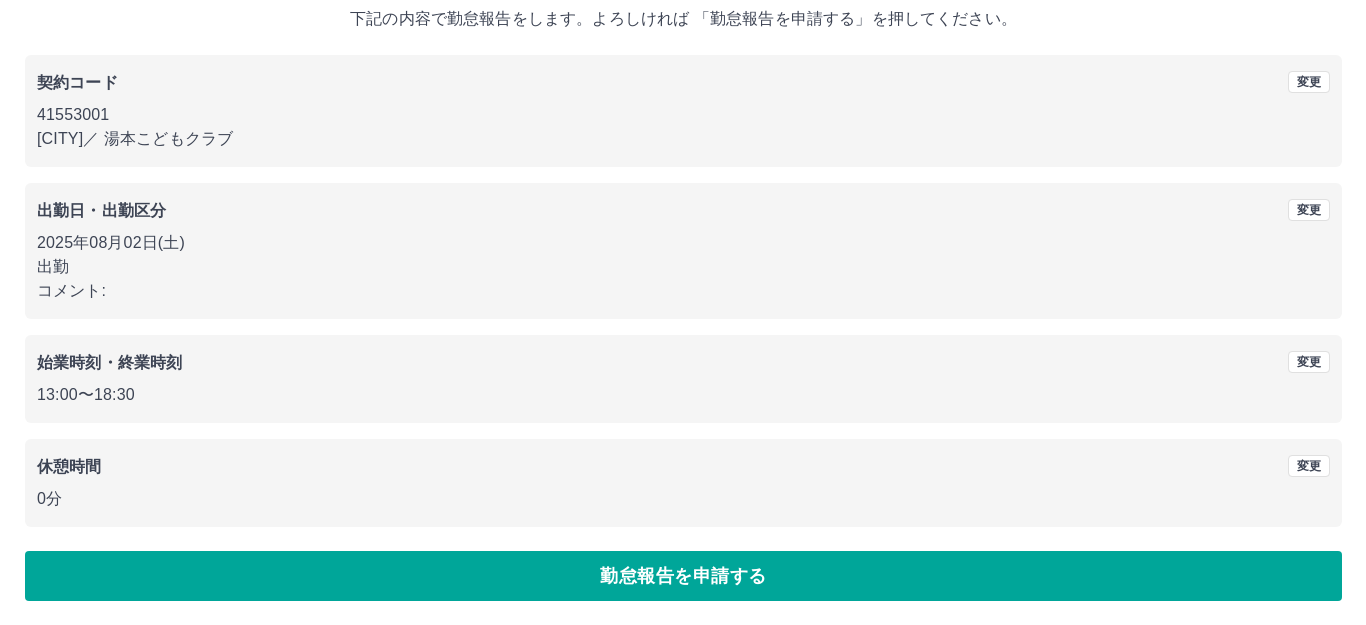 scroll, scrollTop: 0, scrollLeft: 0, axis: both 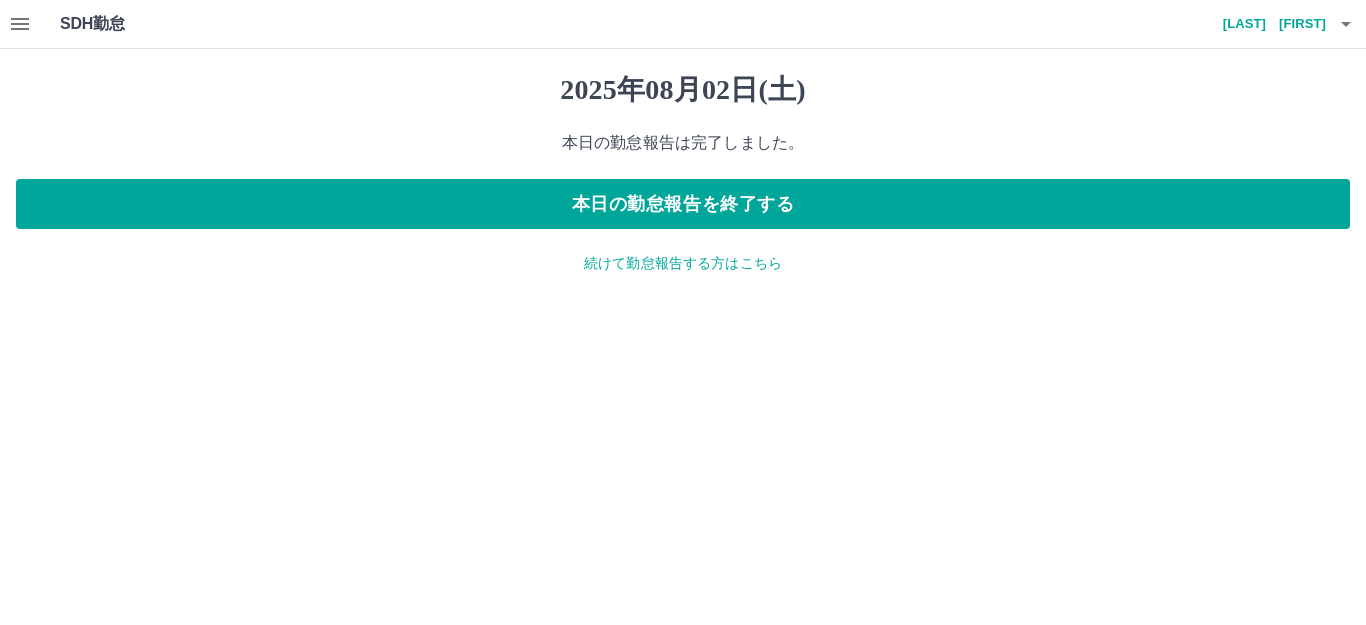 click on "続けて勤怠報告する方はこちら" at bounding box center [683, 263] 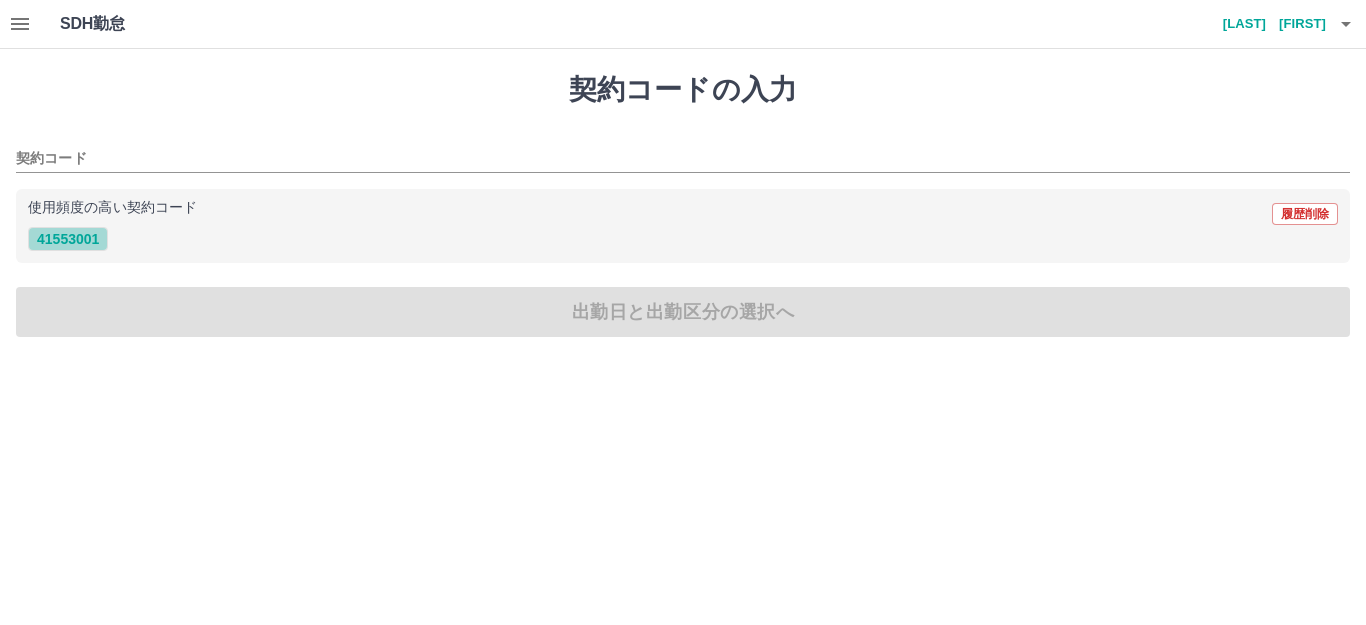 click on "41553001" at bounding box center [68, 239] 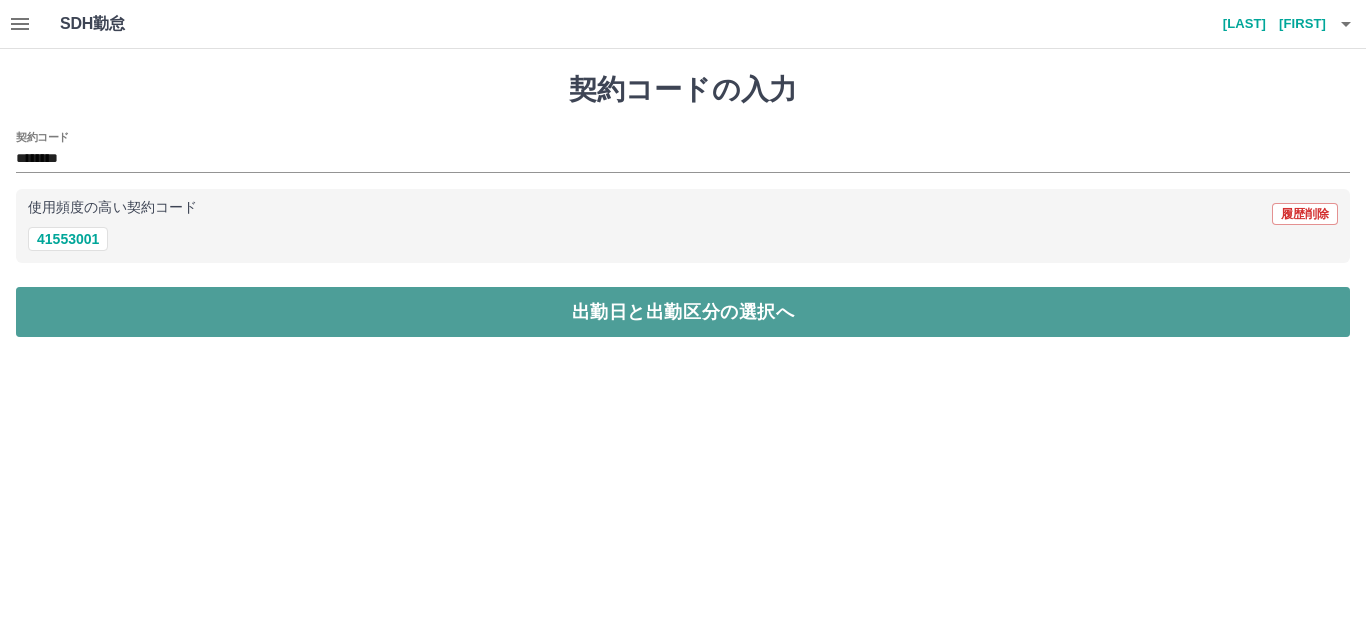 click on "出勤日と出勤区分の選択へ" at bounding box center (683, 312) 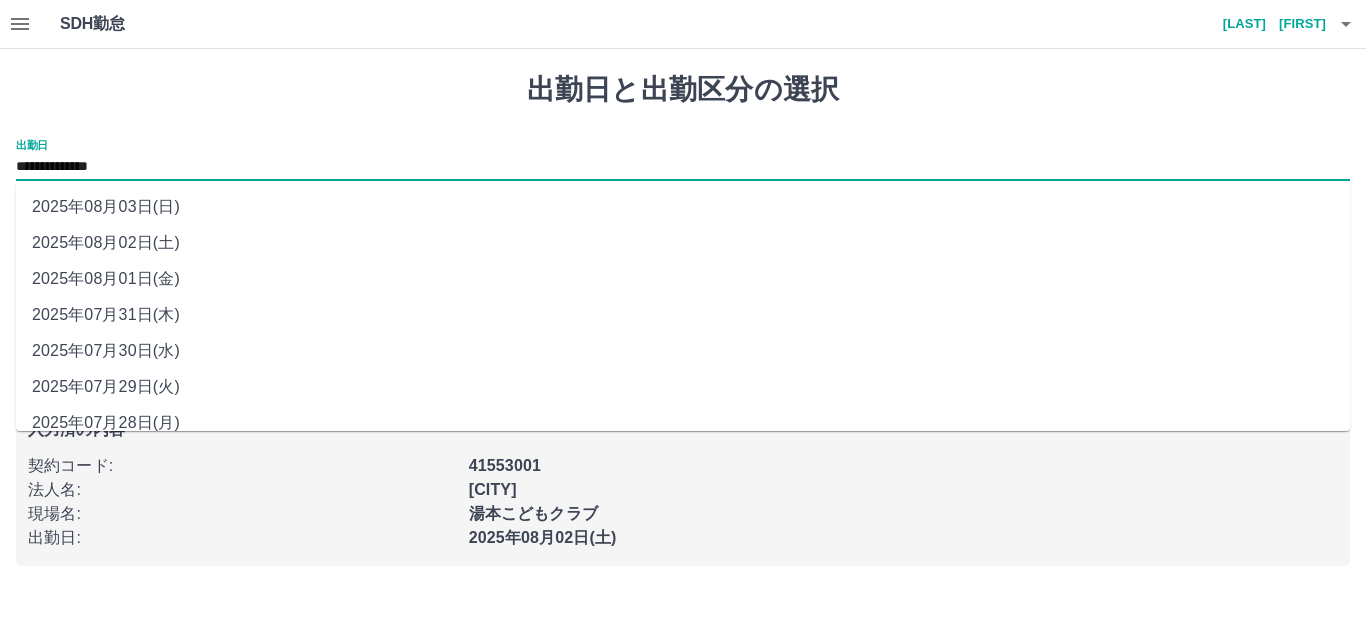 click on "**********" at bounding box center [683, 167] 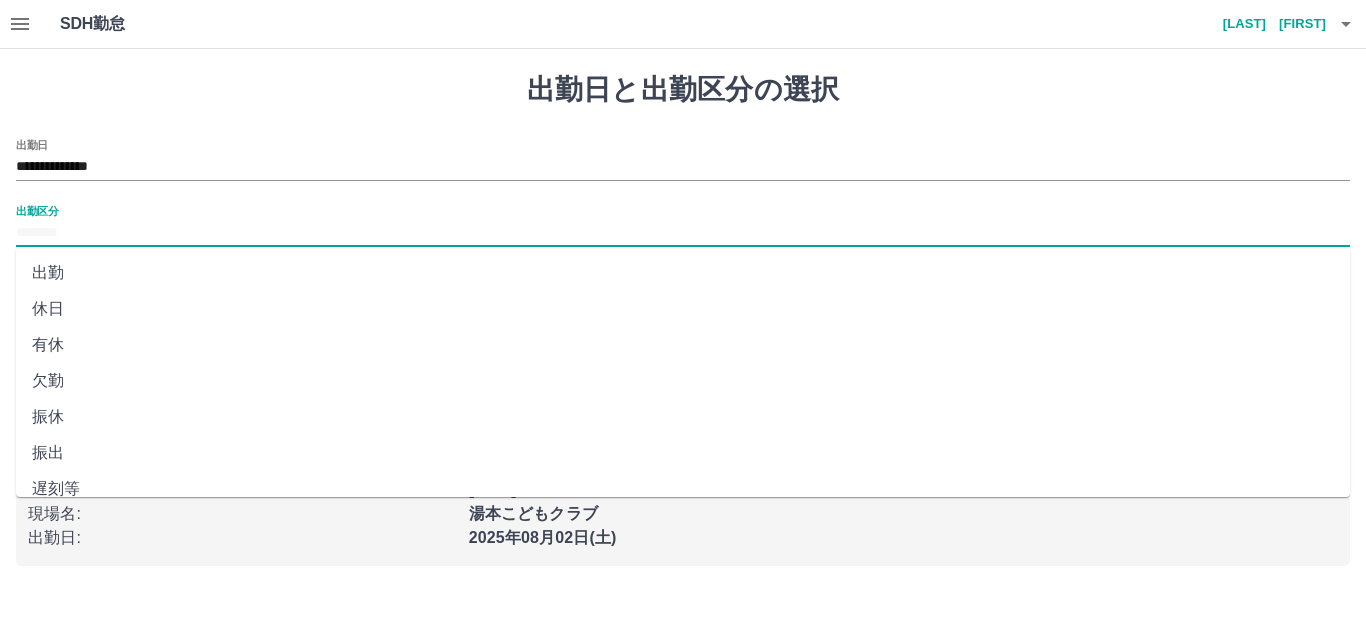 click on "出勤区分" at bounding box center (683, 233) 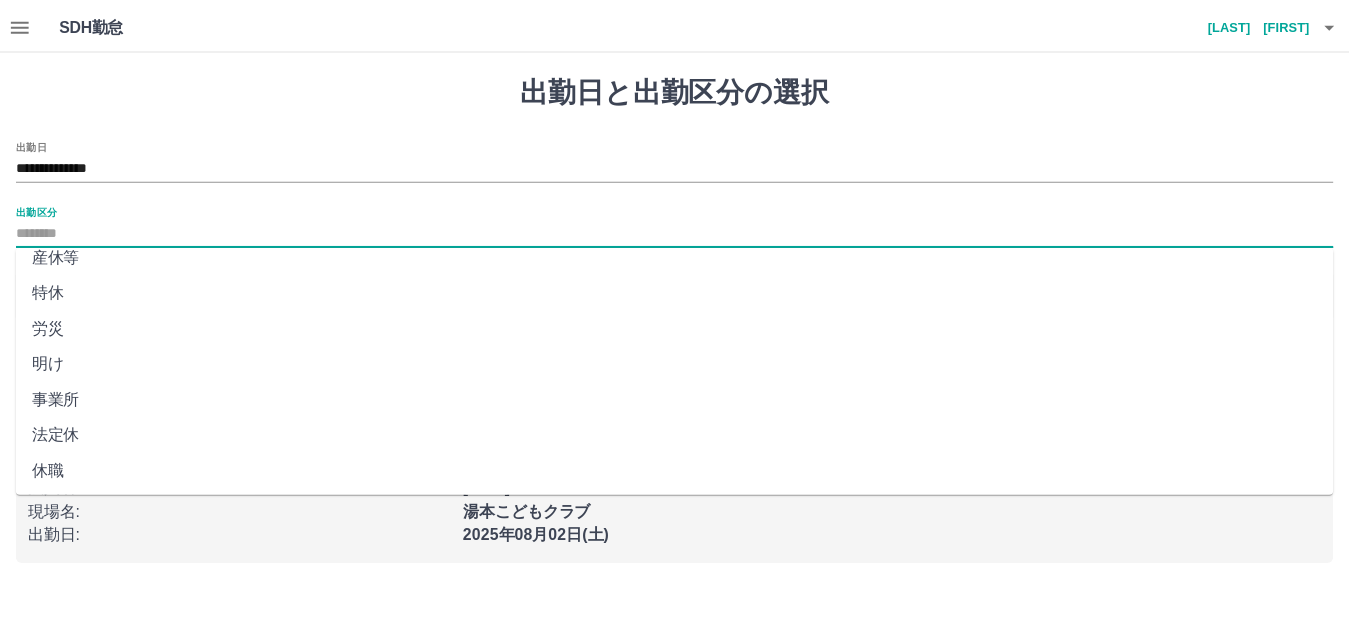 scroll, scrollTop: 414, scrollLeft: 0, axis: vertical 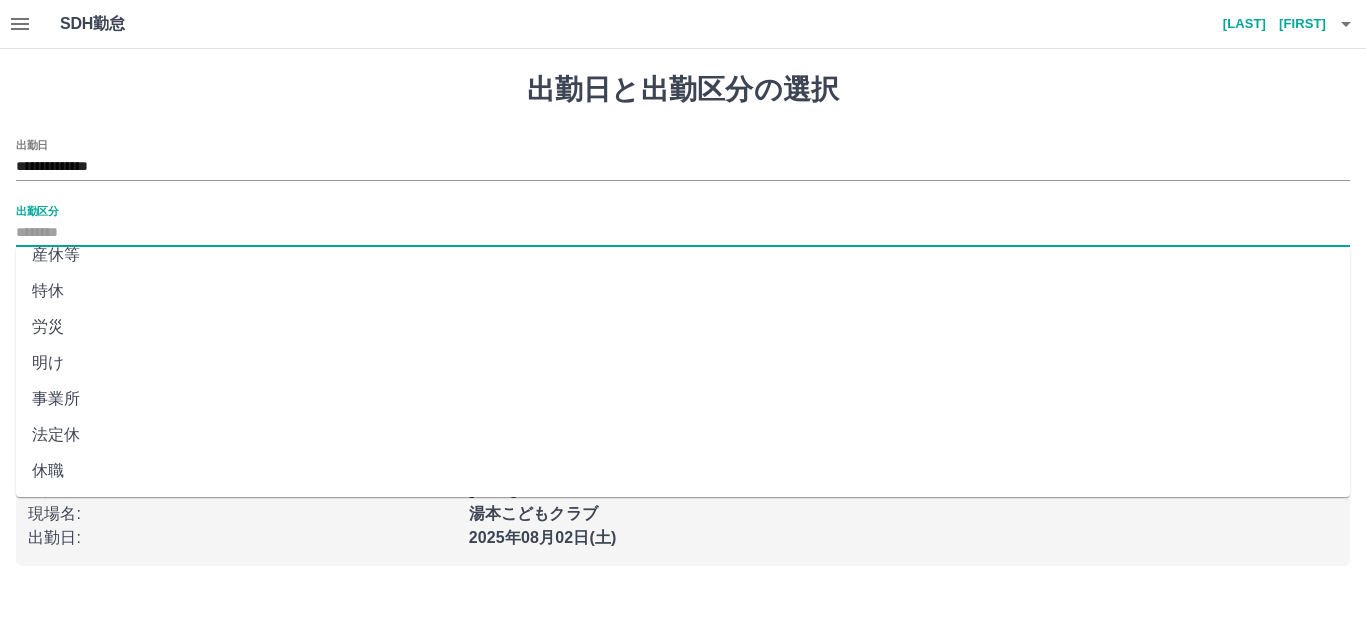 click on "法定休" at bounding box center [683, 435] 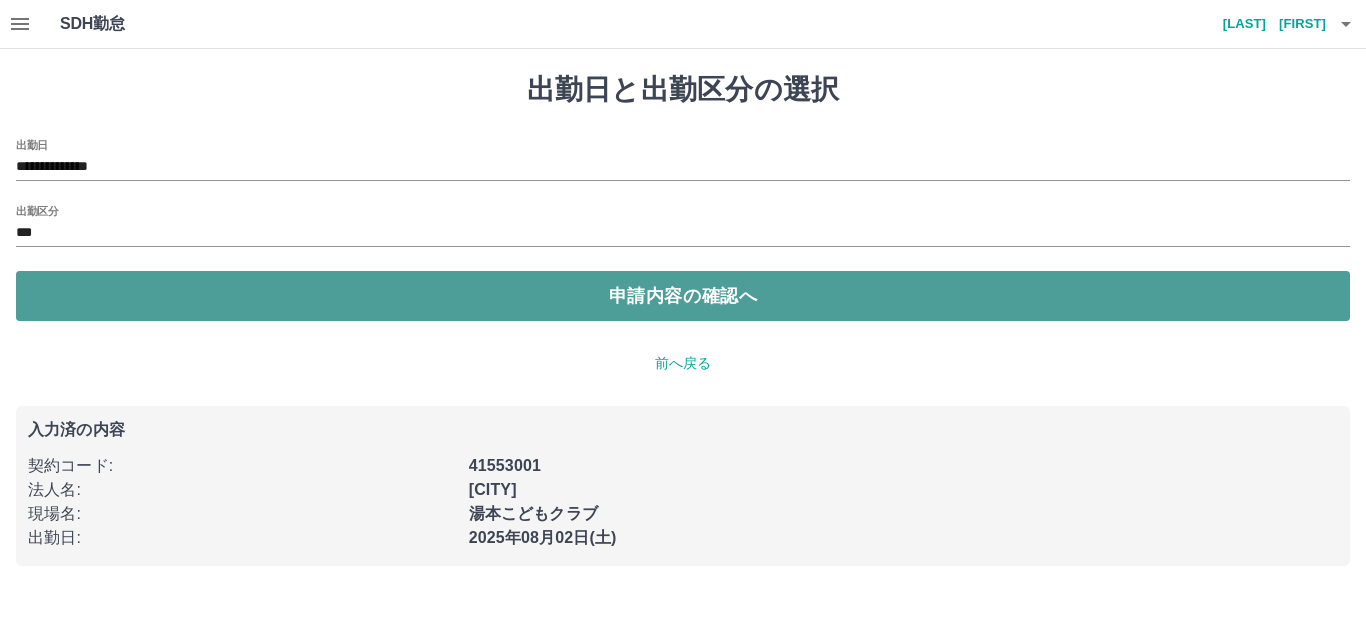 click on "申請内容の確認へ" at bounding box center (683, 296) 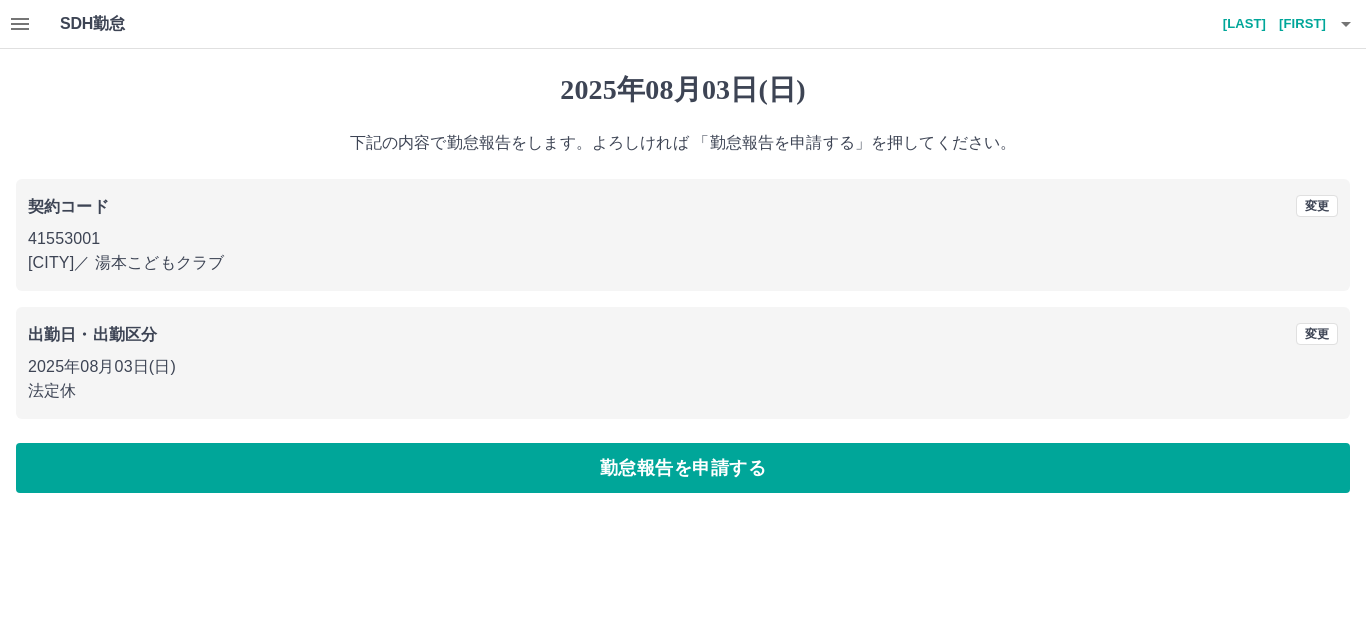 click on "勤怠報告を申請する" at bounding box center [683, 468] 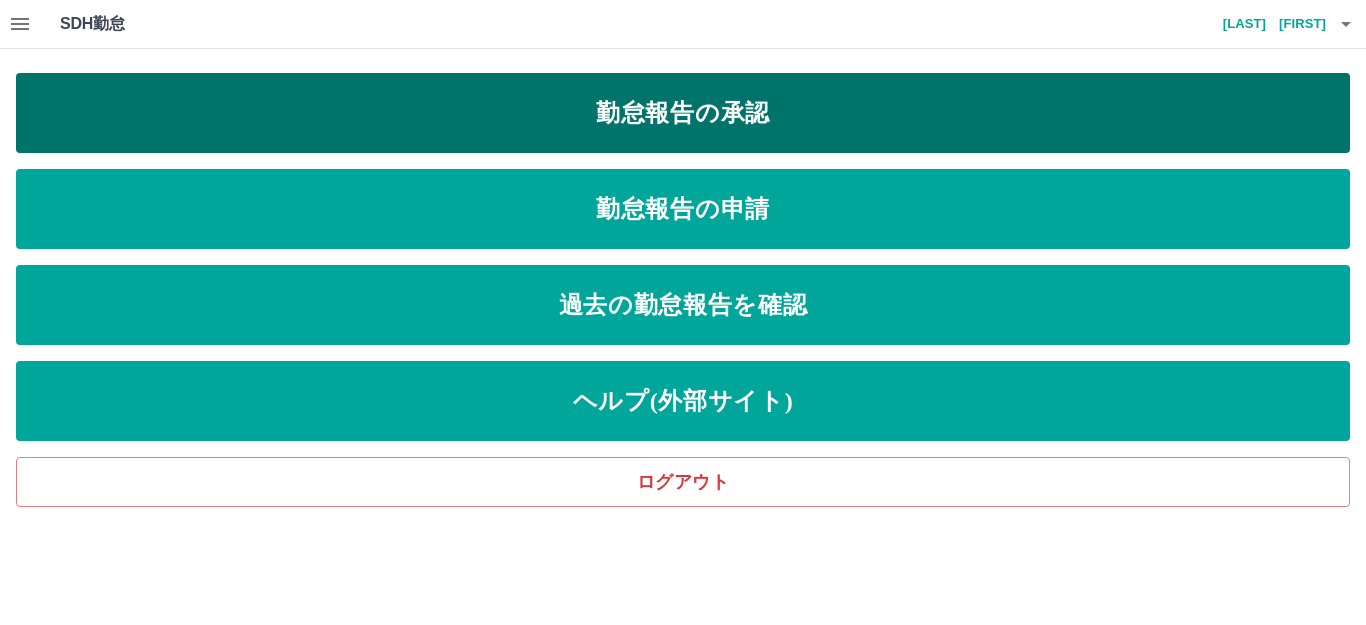 click on "勤怠報告の承認" at bounding box center [683, 113] 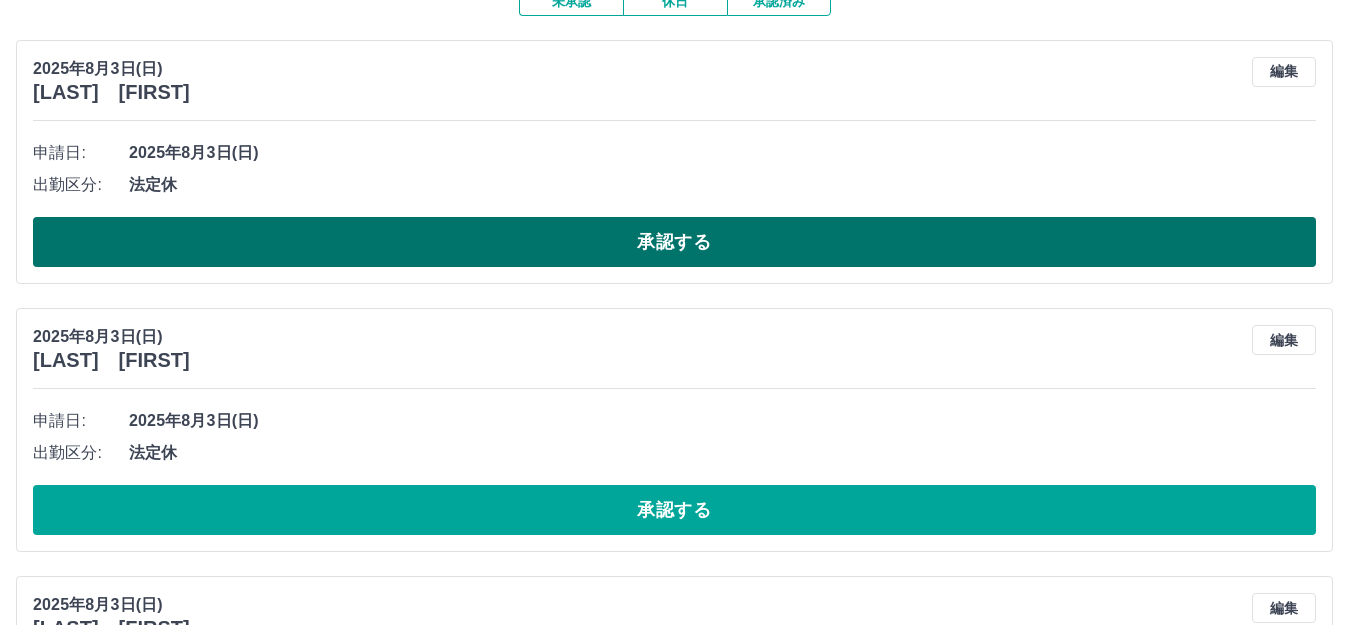 scroll, scrollTop: 200, scrollLeft: 0, axis: vertical 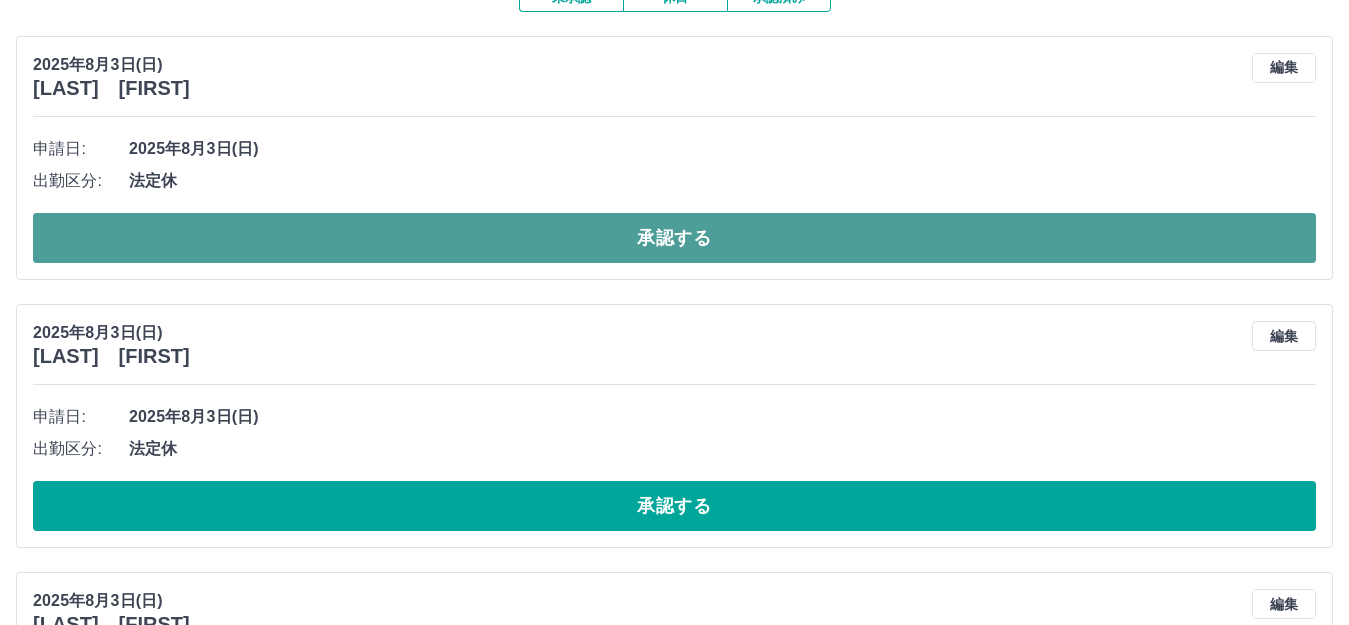 click on "承認する" at bounding box center (674, 238) 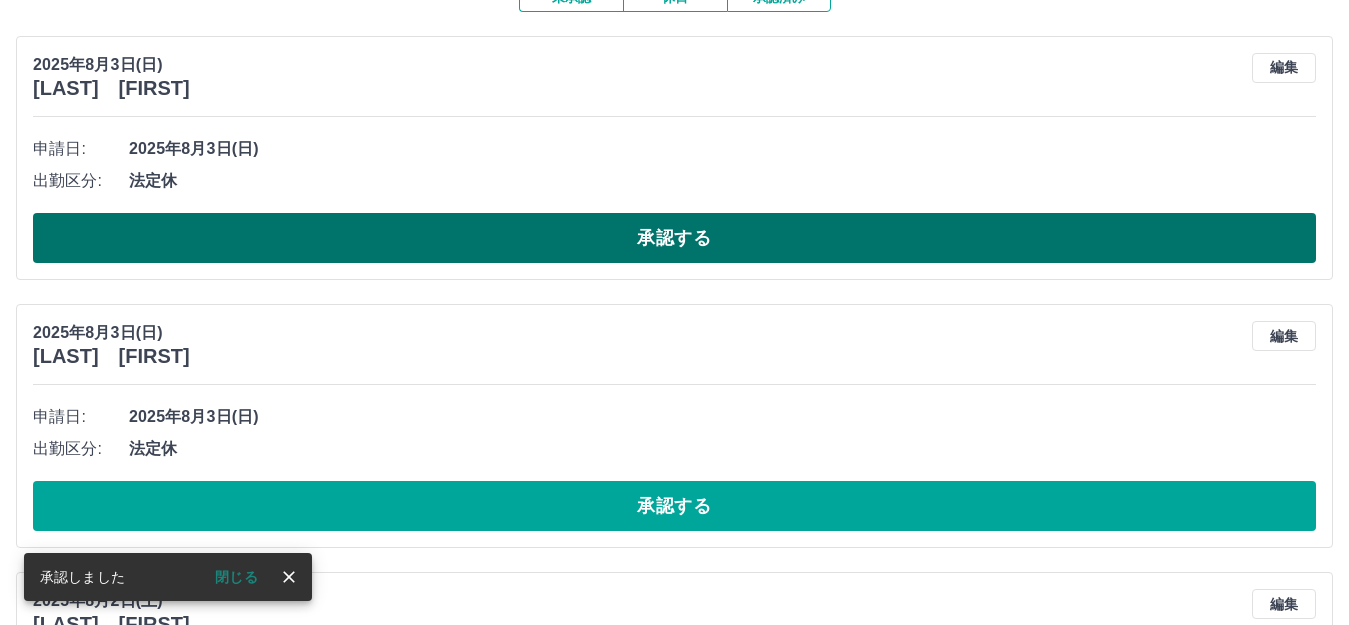 click on "承認する" at bounding box center (674, 238) 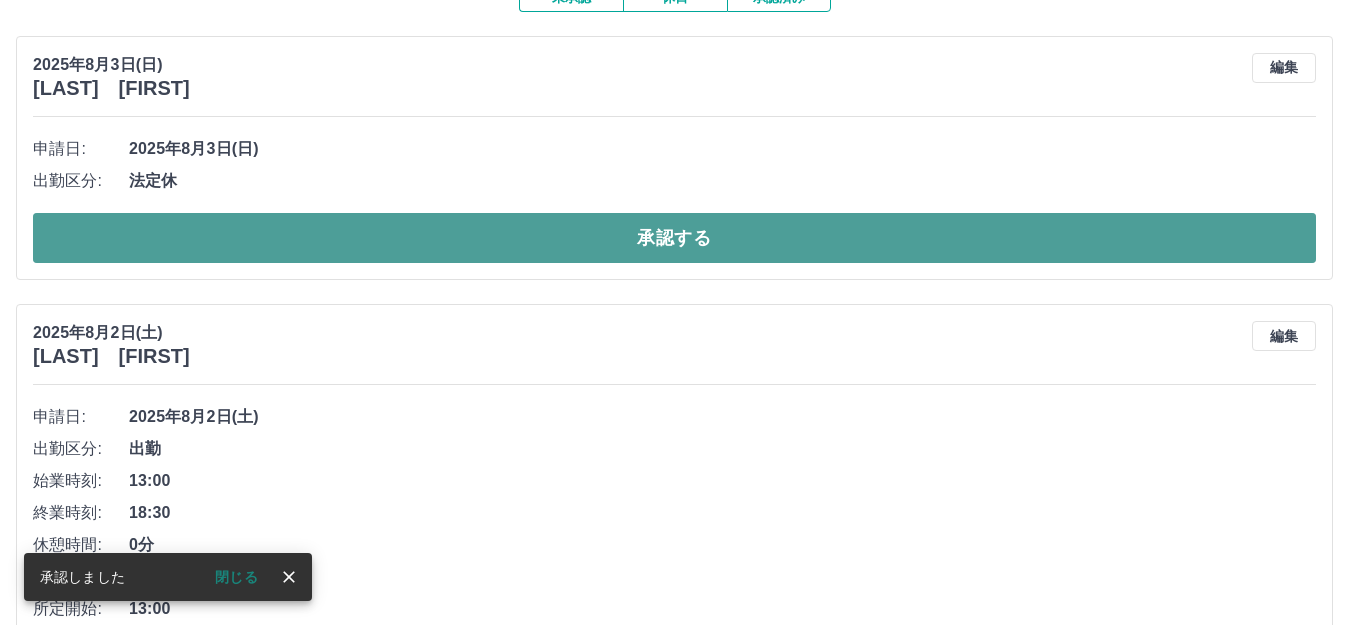 click on "承認する" at bounding box center [674, 238] 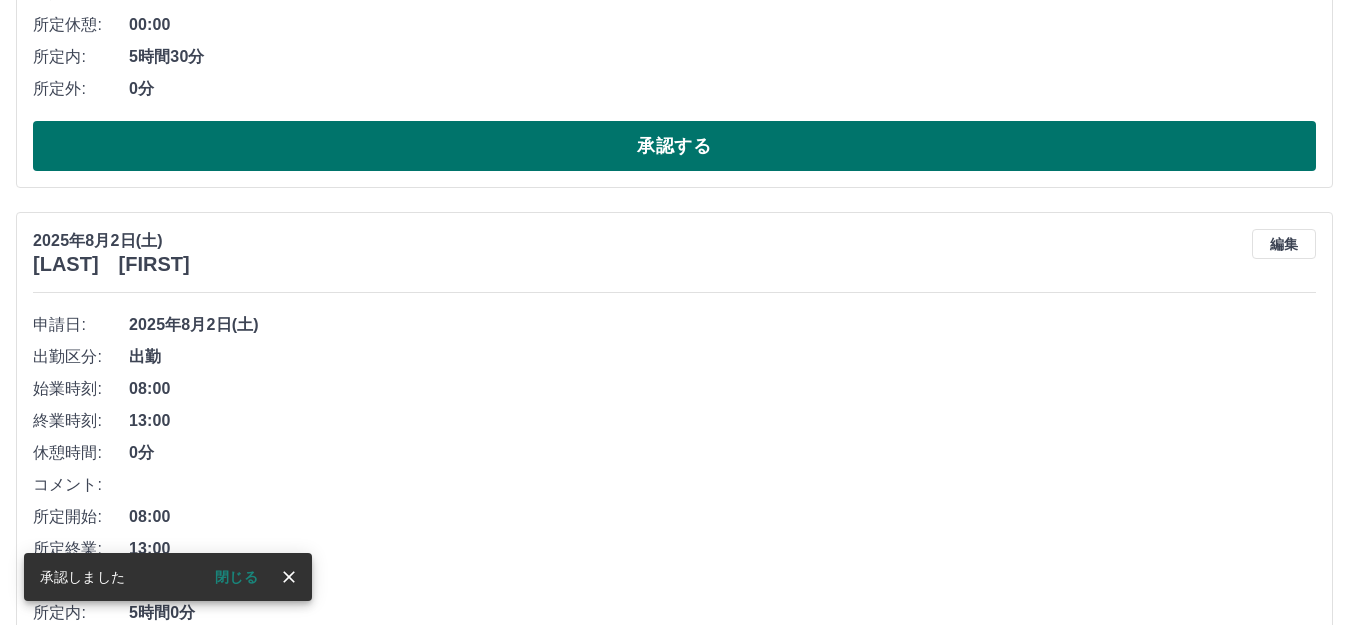 scroll, scrollTop: 600, scrollLeft: 0, axis: vertical 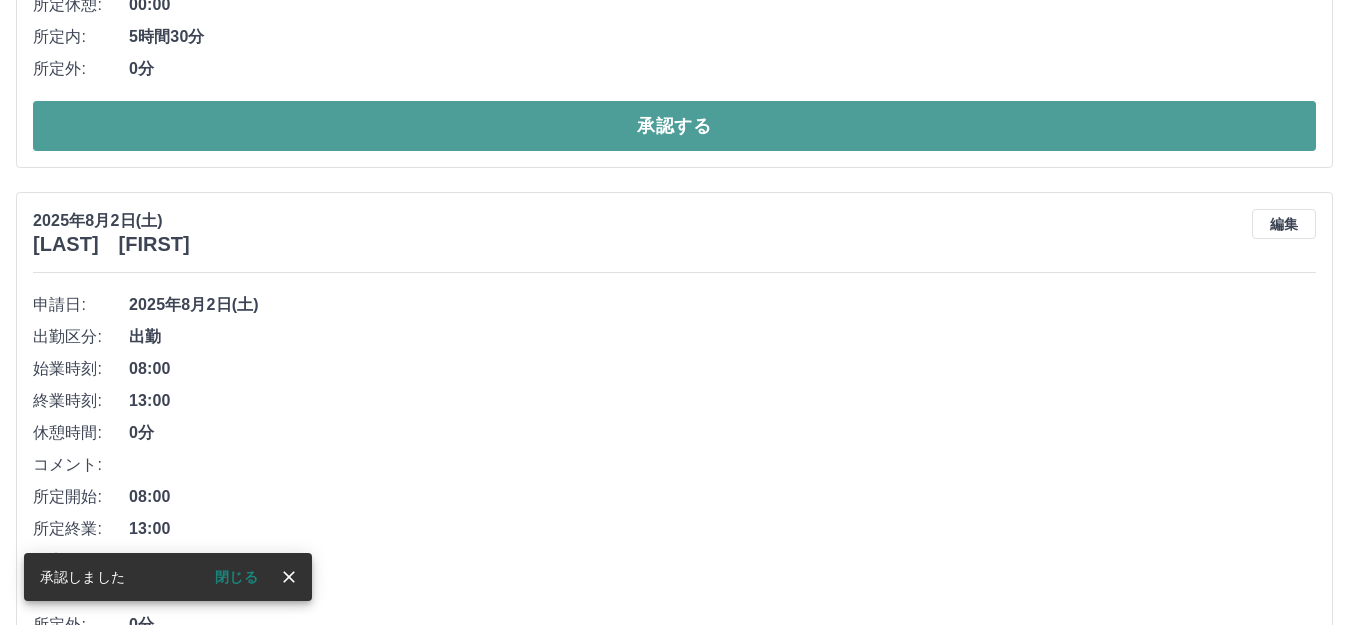 click on "承認する" at bounding box center (674, 126) 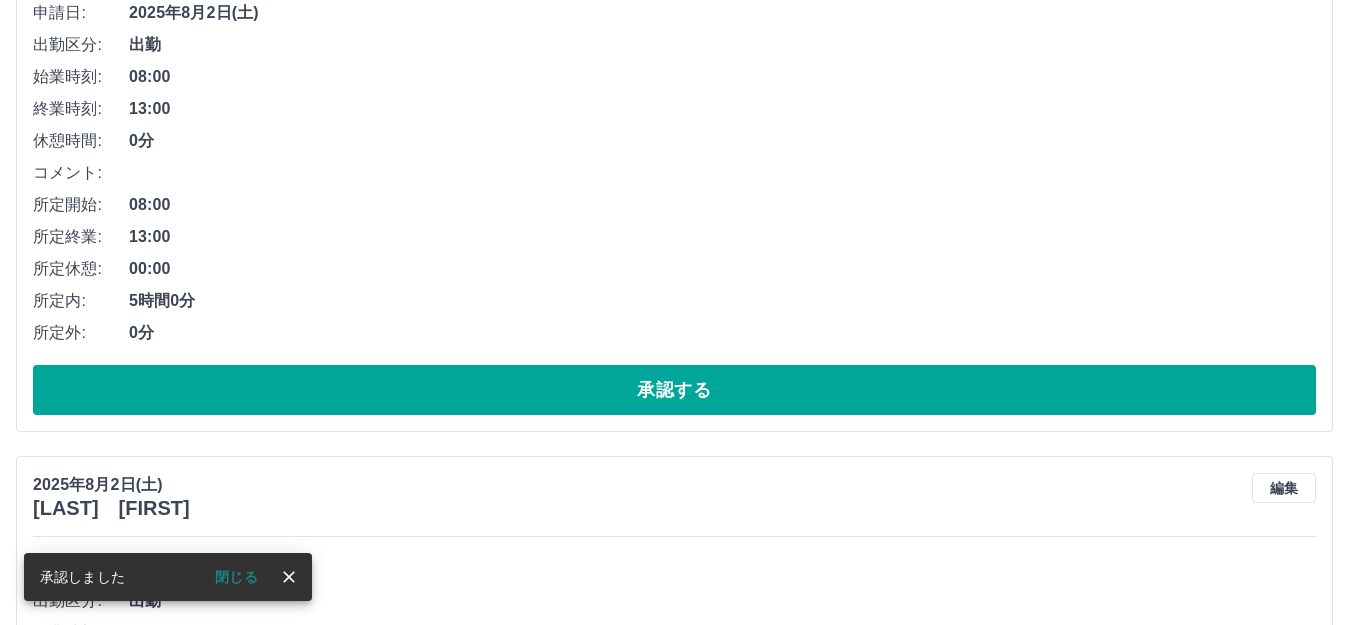scroll, scrollTop: 344, scrollLeft: 0, axis: vertical 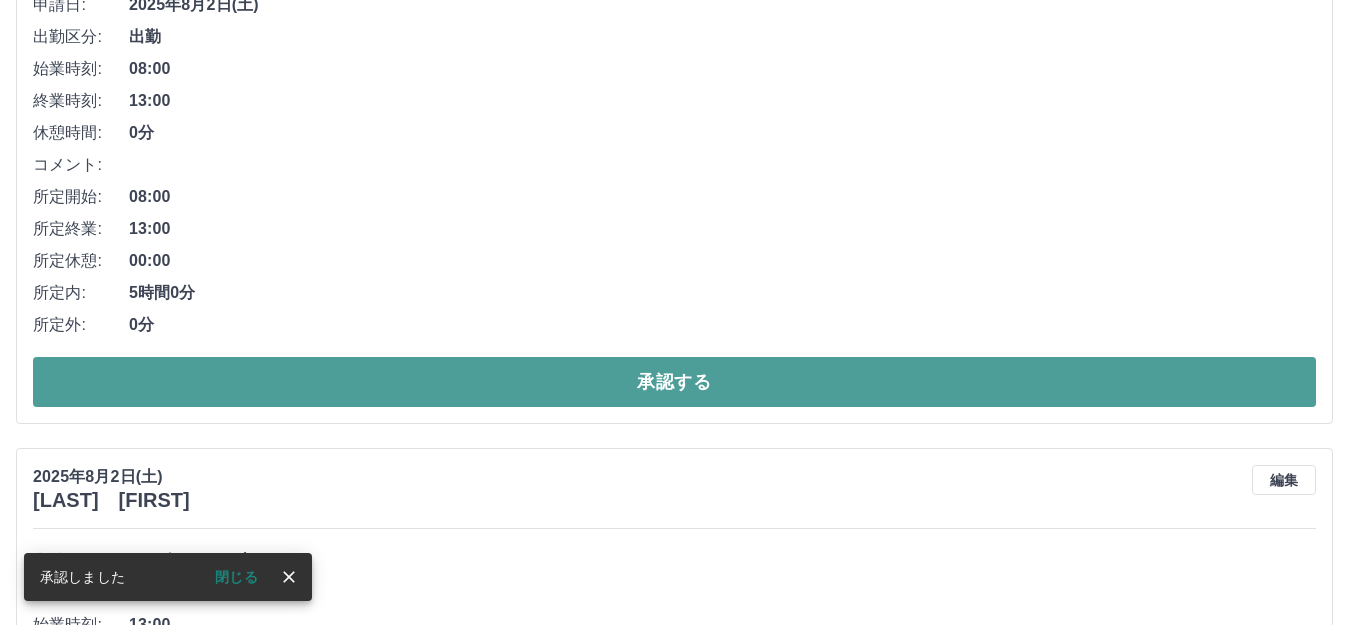 click on "承認する" at bounding box center (674, 382) 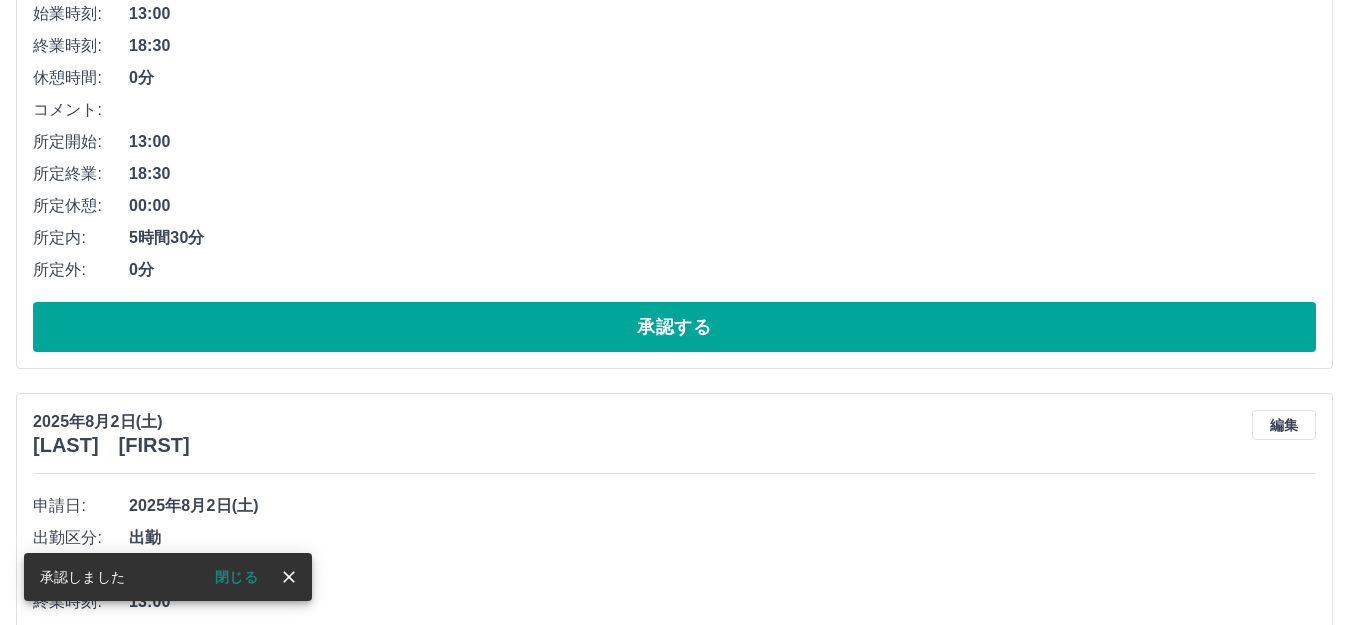 scroll, scrollTop: 400, scrollLeft: 0, axis: vertical 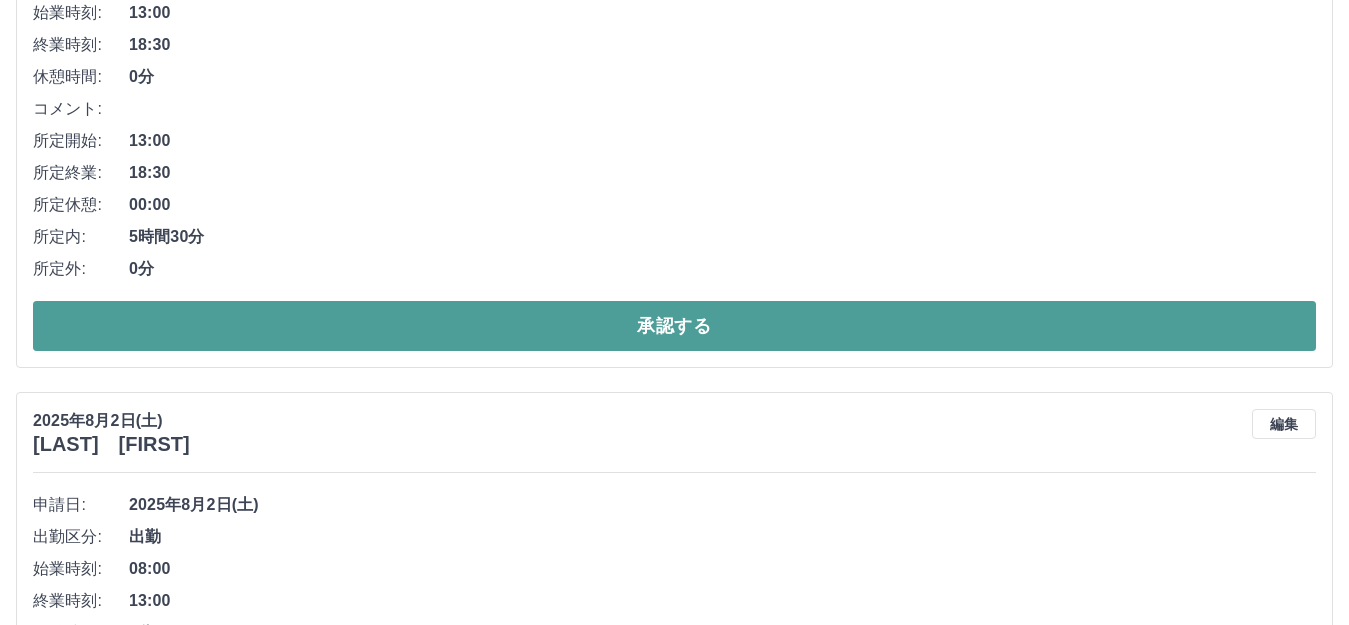 click on "承認する" at bounding box center [674, 326] 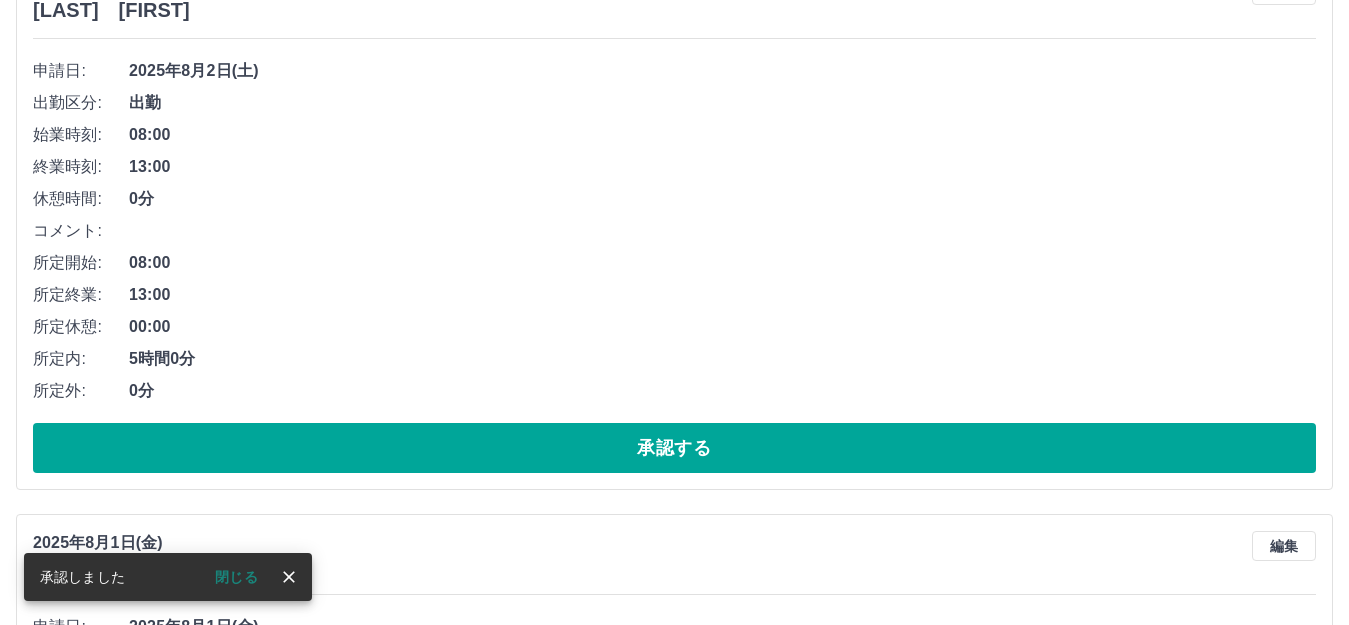 scroll, scrollTop: 400, scrollLeft: 0, axis: vertical 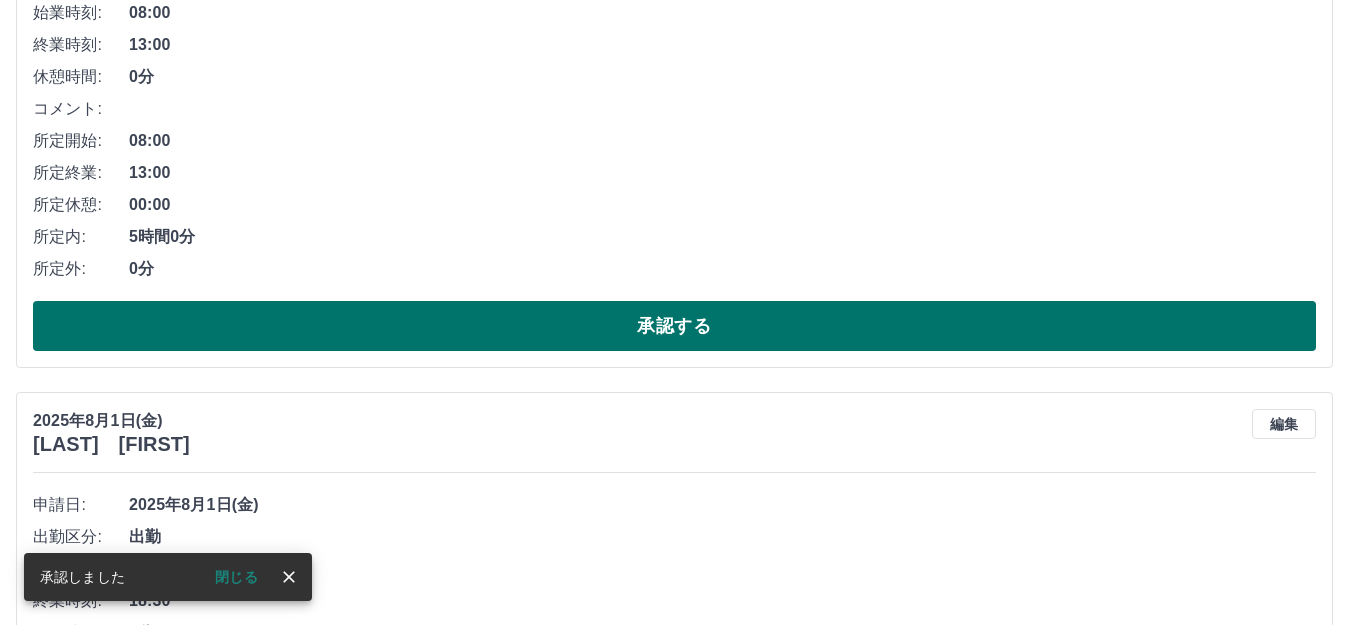 click on "承認する" at bounding box center [674, 326] 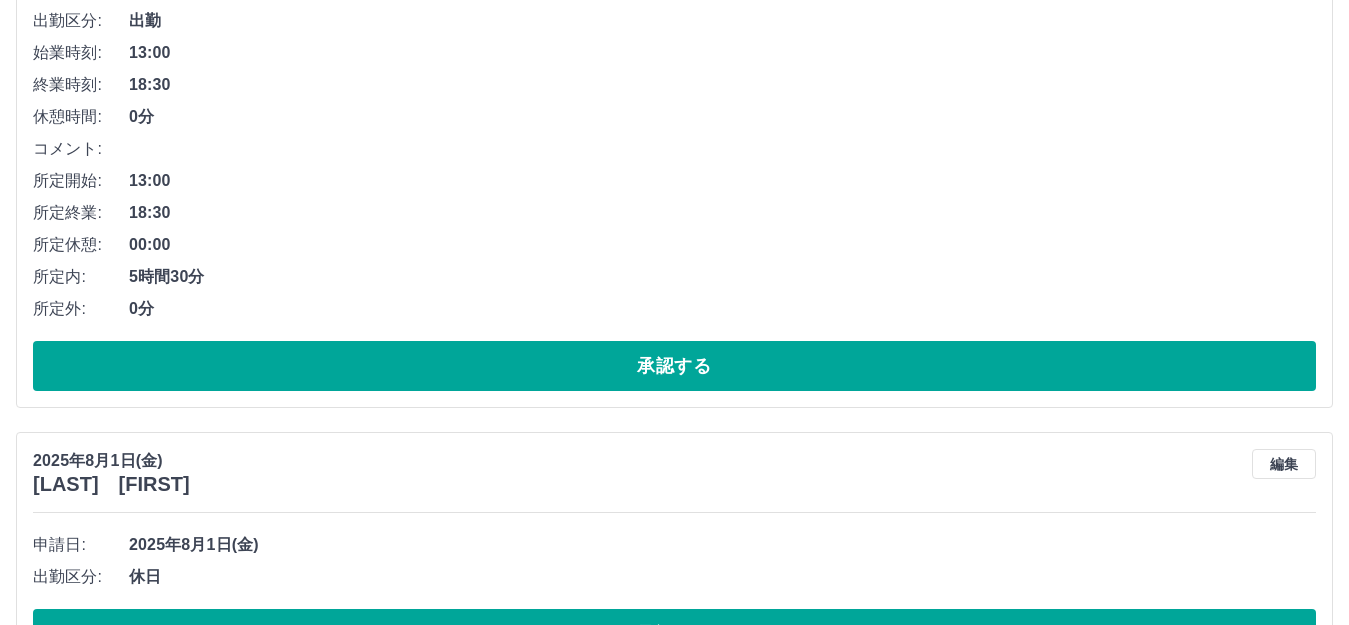 scroll, scrollTop: 437, scrollLeft: 0, axis: vertical 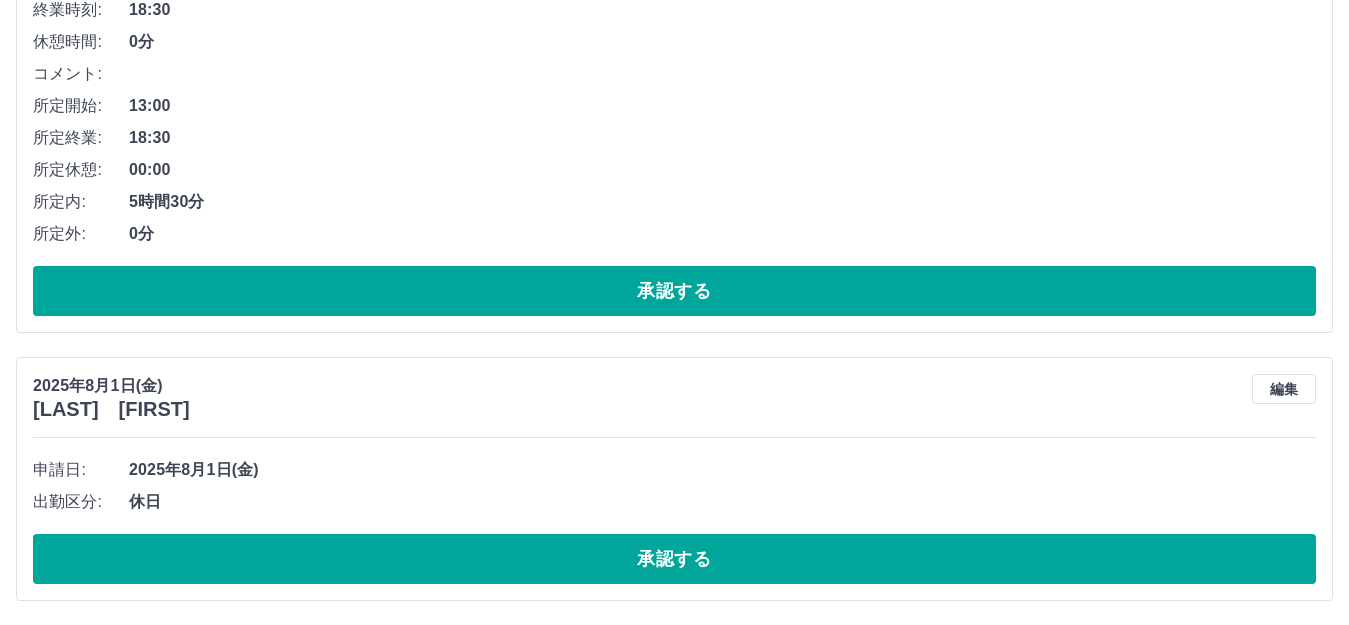 click on "承認する" at bounding box center [674, 291] 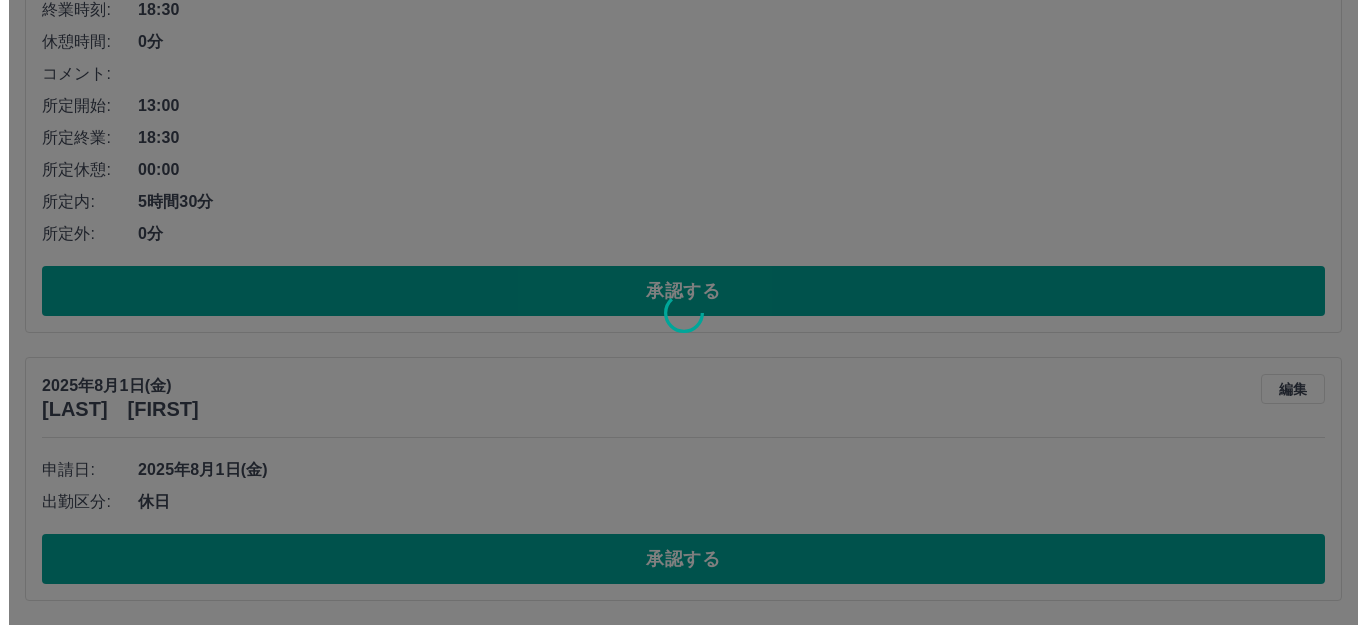 scroll, scrollTop: 0, scrollLeft: 0, axis: both 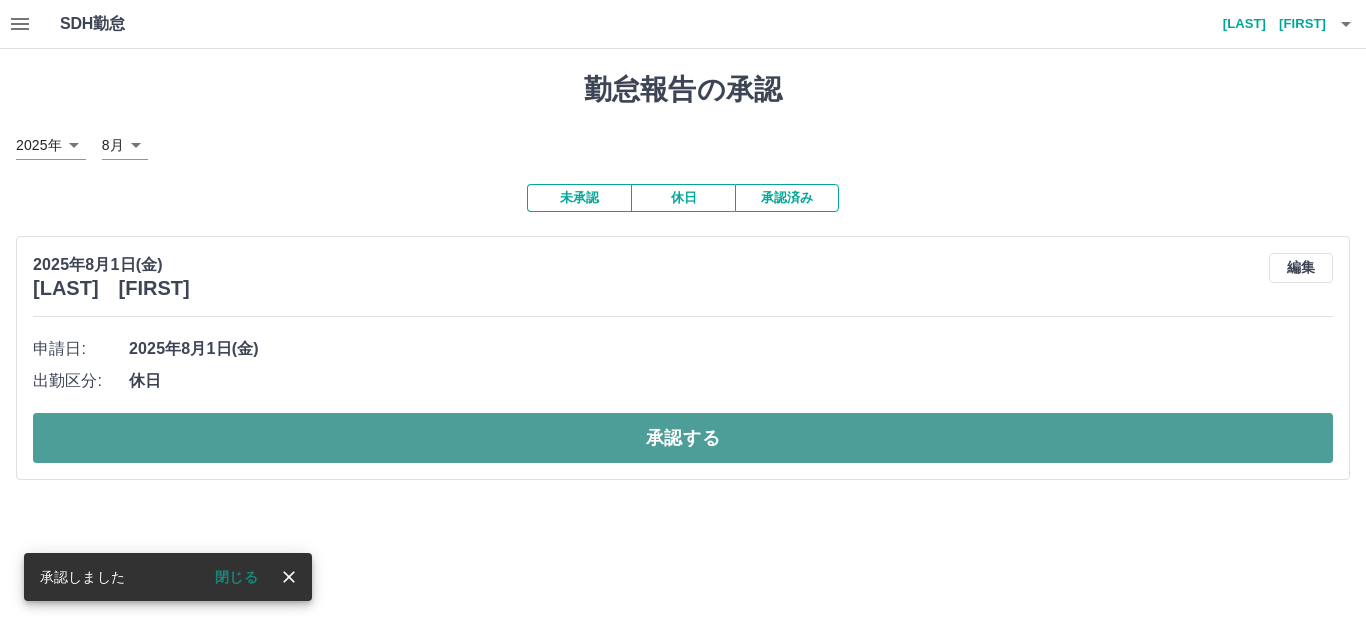 click on "承認する" at bounding box center [683, 438] 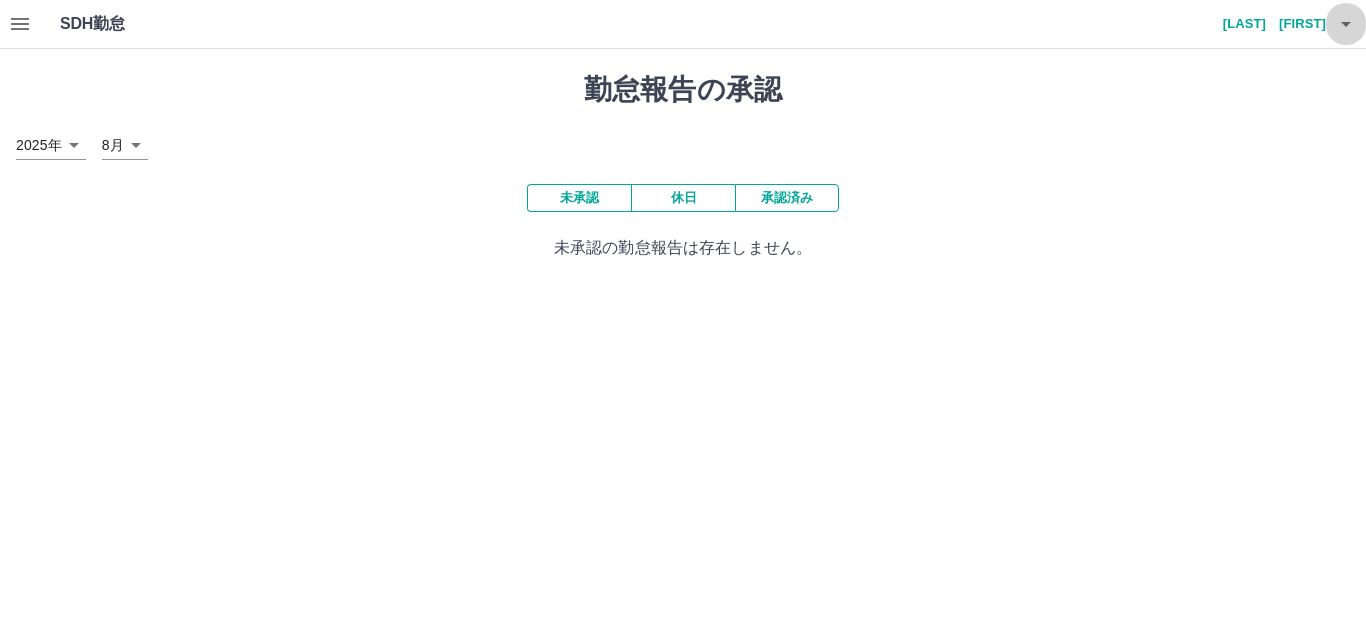 click 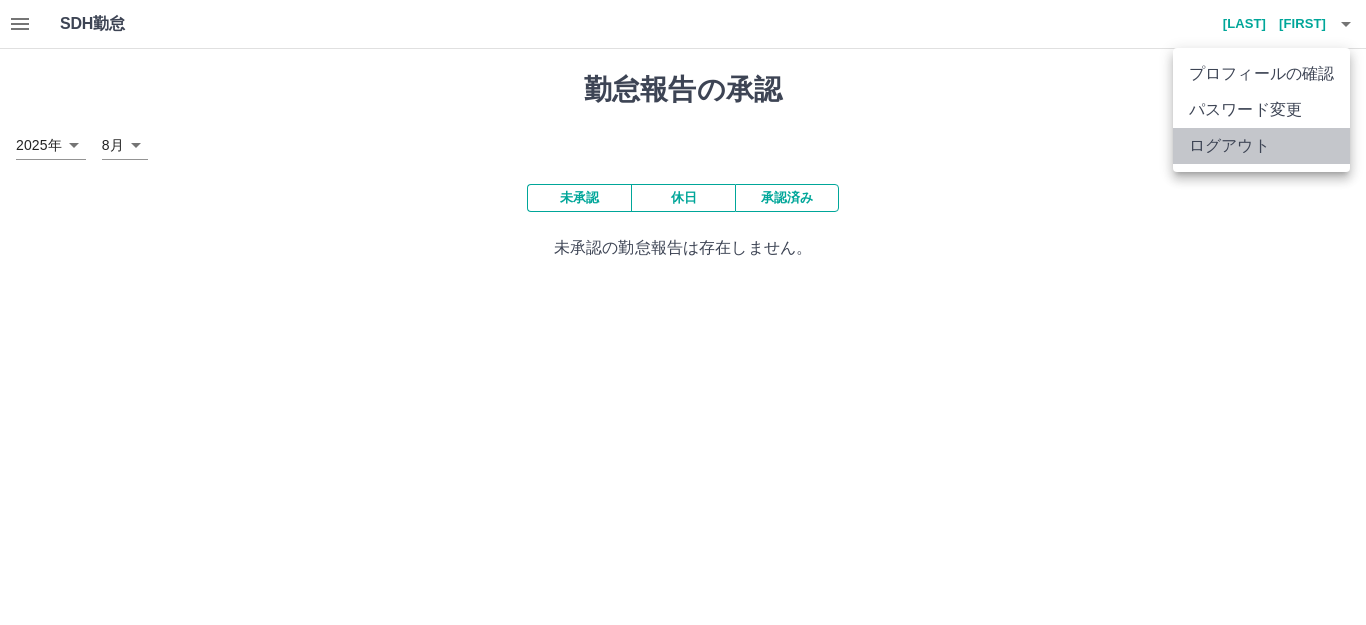 click on "ログアウト" at bounding box center [1261, 146] 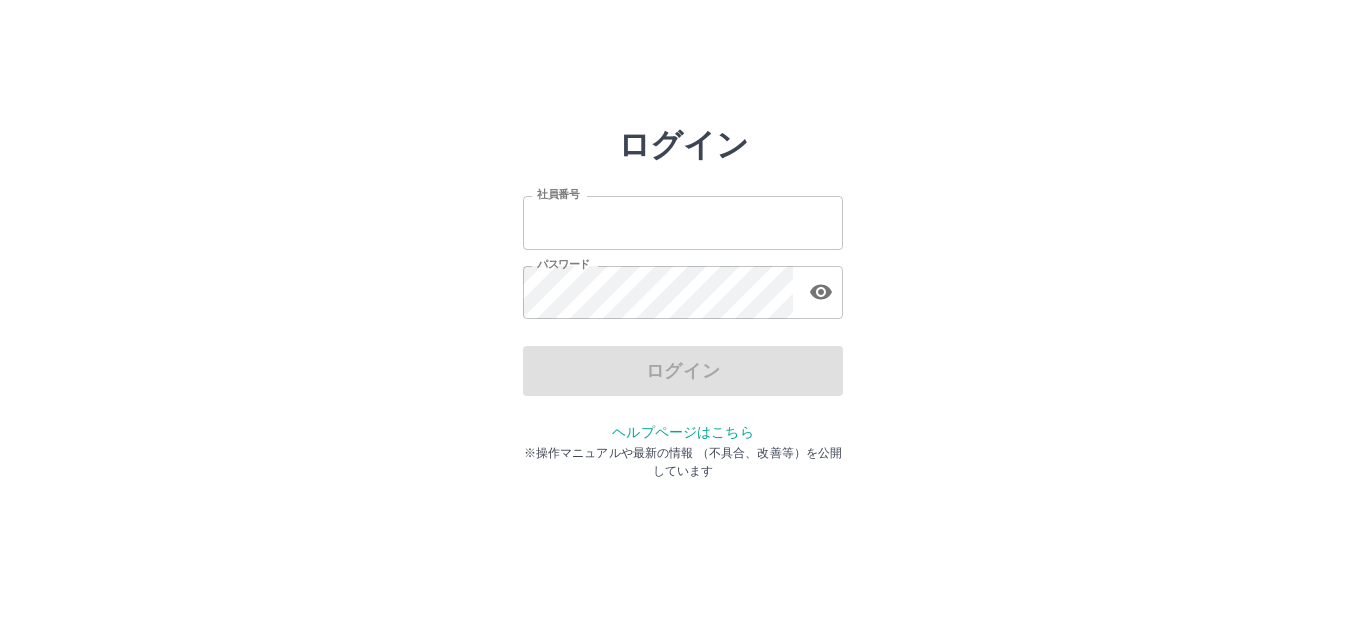 scroll, scrollTop: 0, scrollLeft: 0, axis: both 